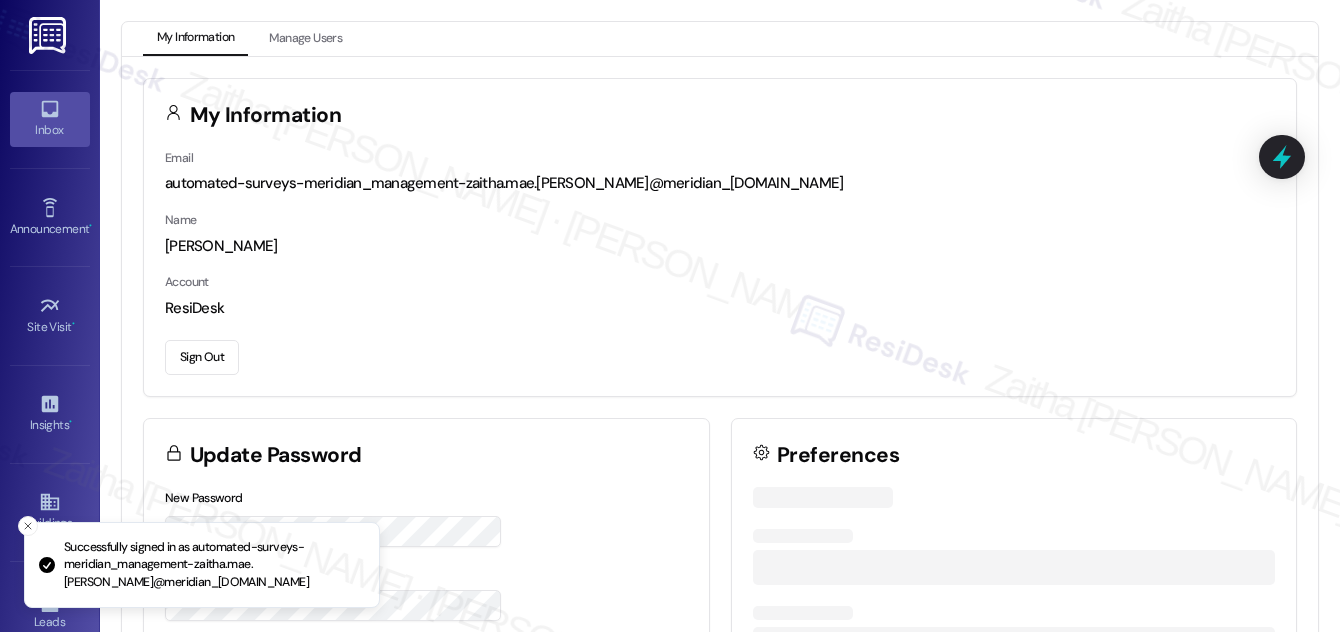 scroll, scrollTop: 0, scrollLeft: 0, axis: both 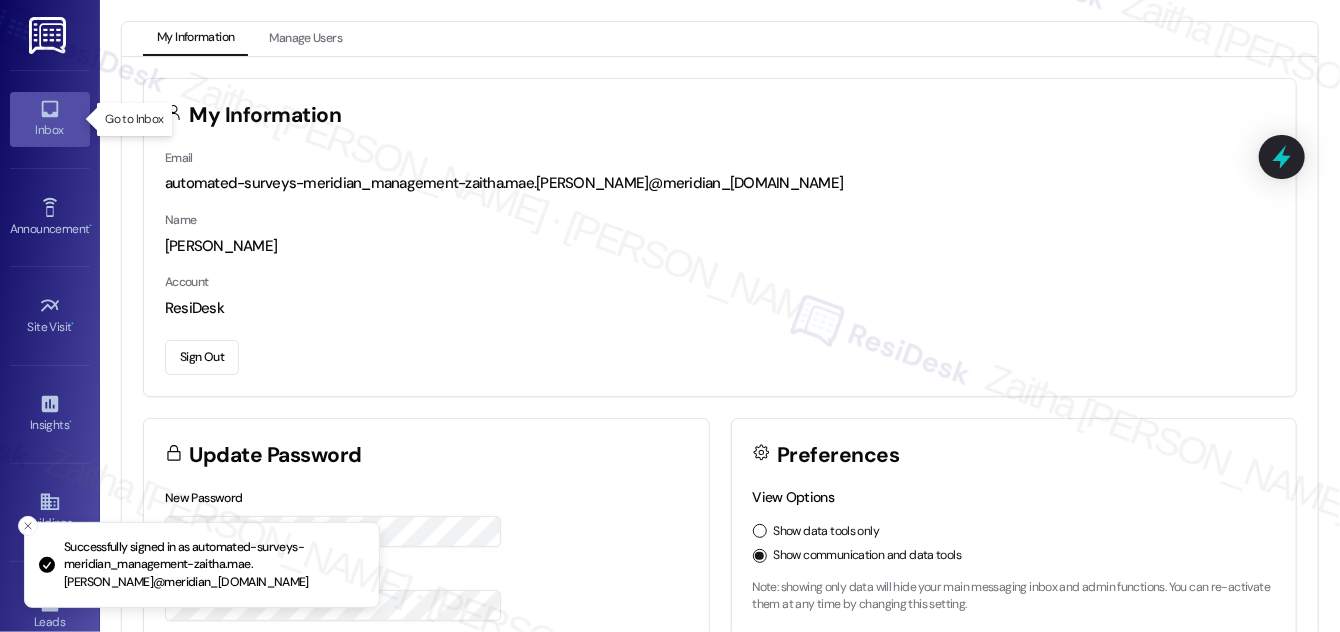 click on "Inbox" at bounding box center [50, 130] 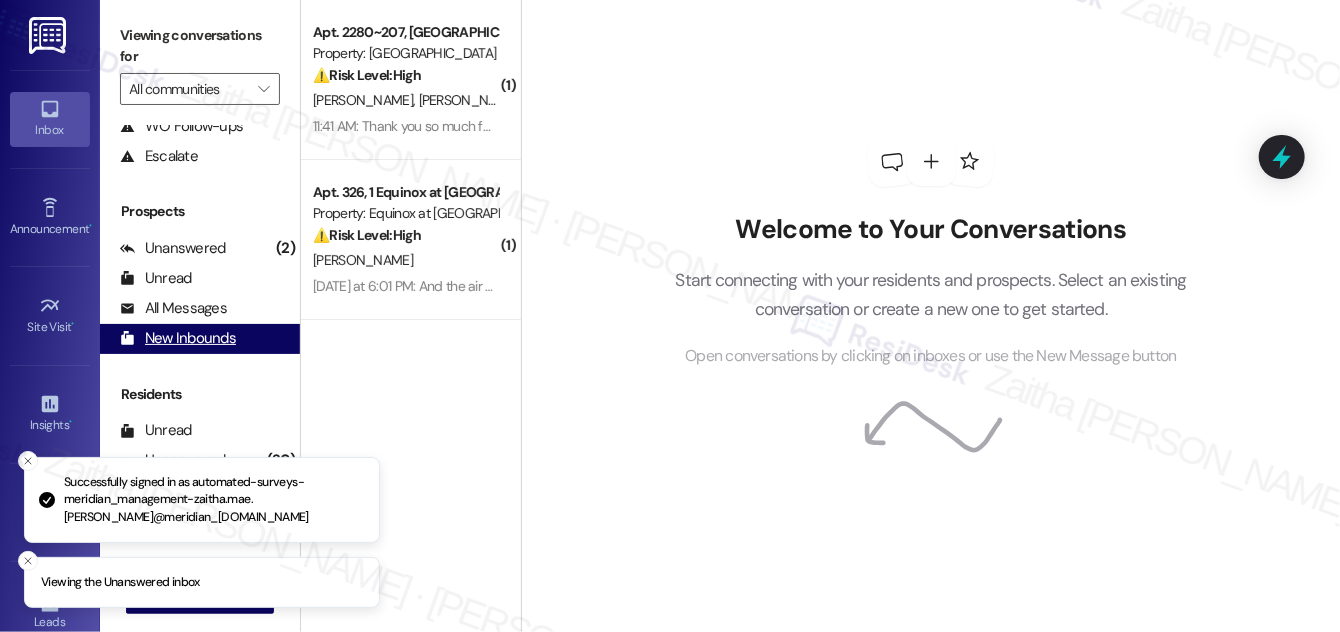 scroll, scrollTop: 264, scrollLeft: 0, axis: vertical 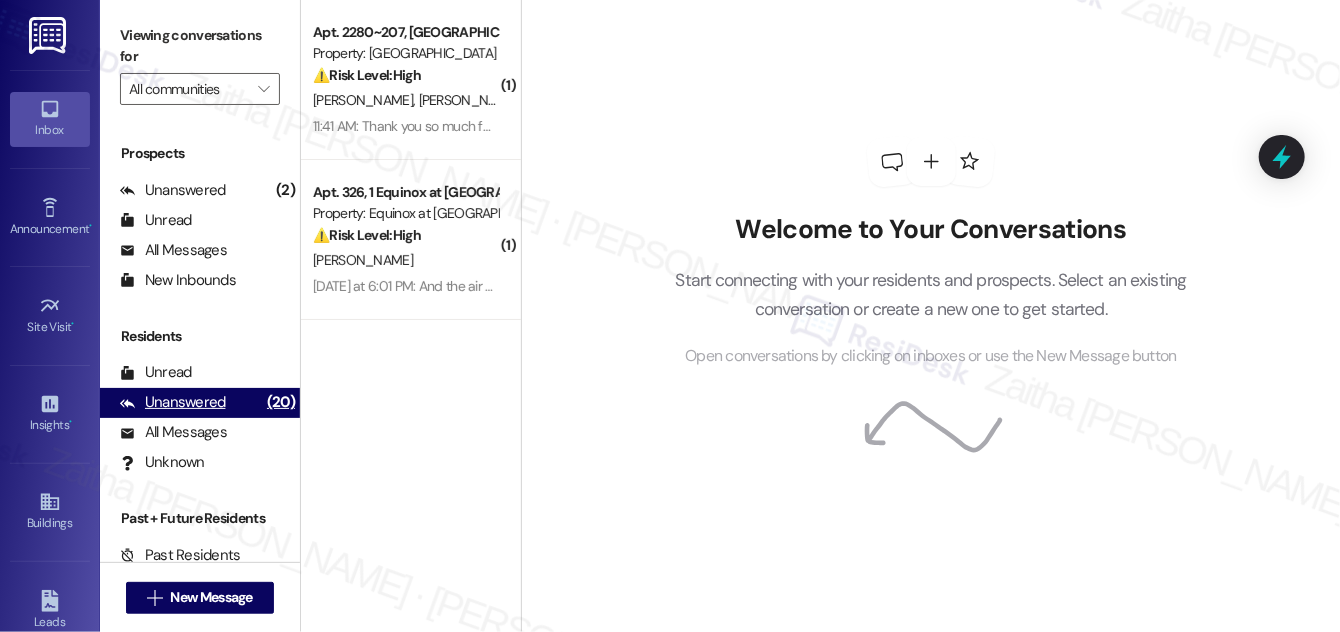 click on "Unanswered" at bounding box center (173, 402) 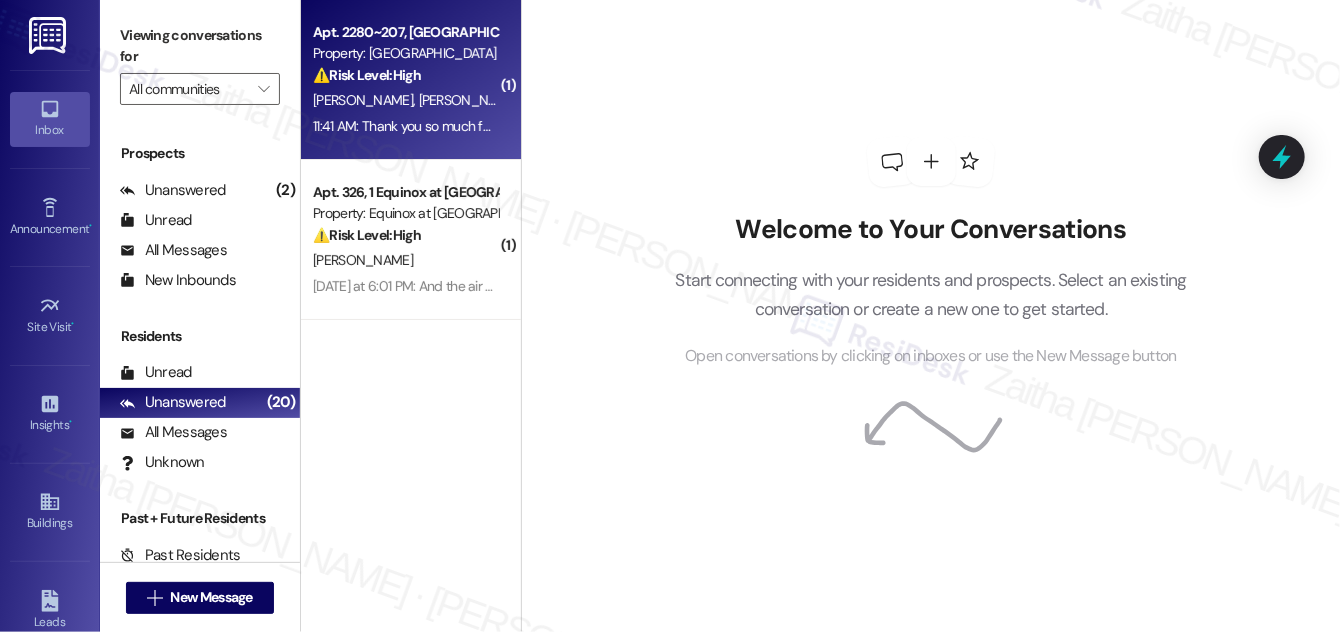 click on "[PERSON_NAME] [PERSON_NAME]" at bounding box center [405, 100] 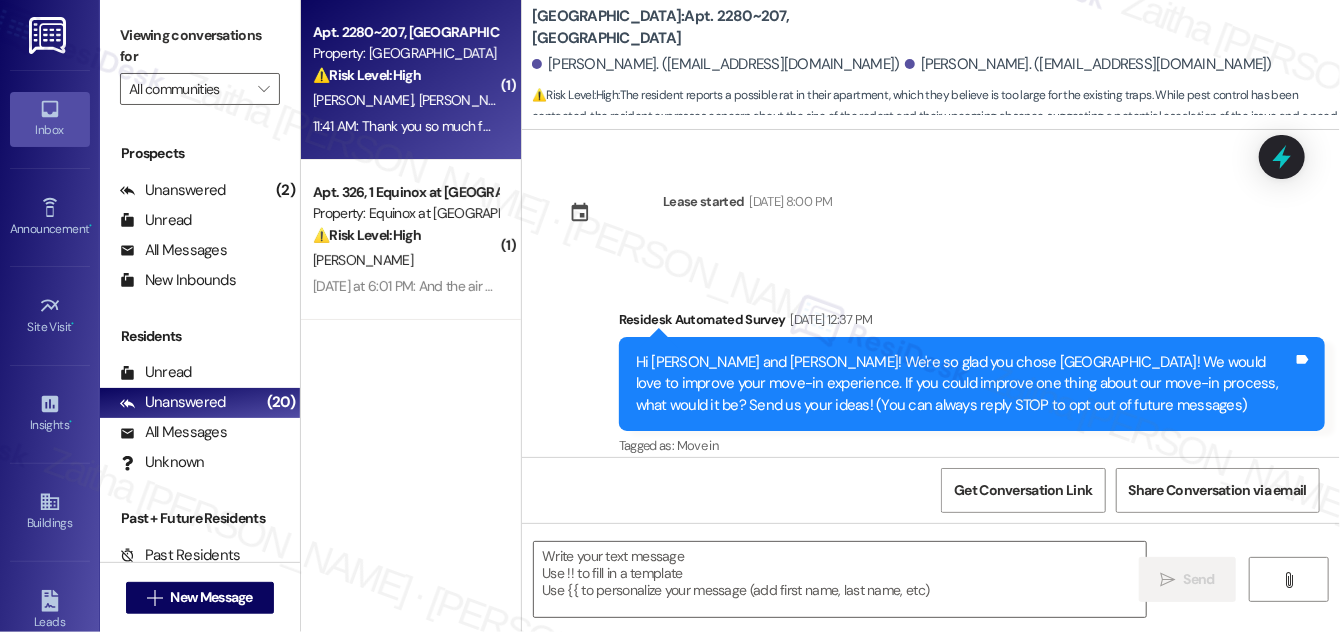 scroll, scrollTop: 7565, scrollLeft: 0, axis: vertical 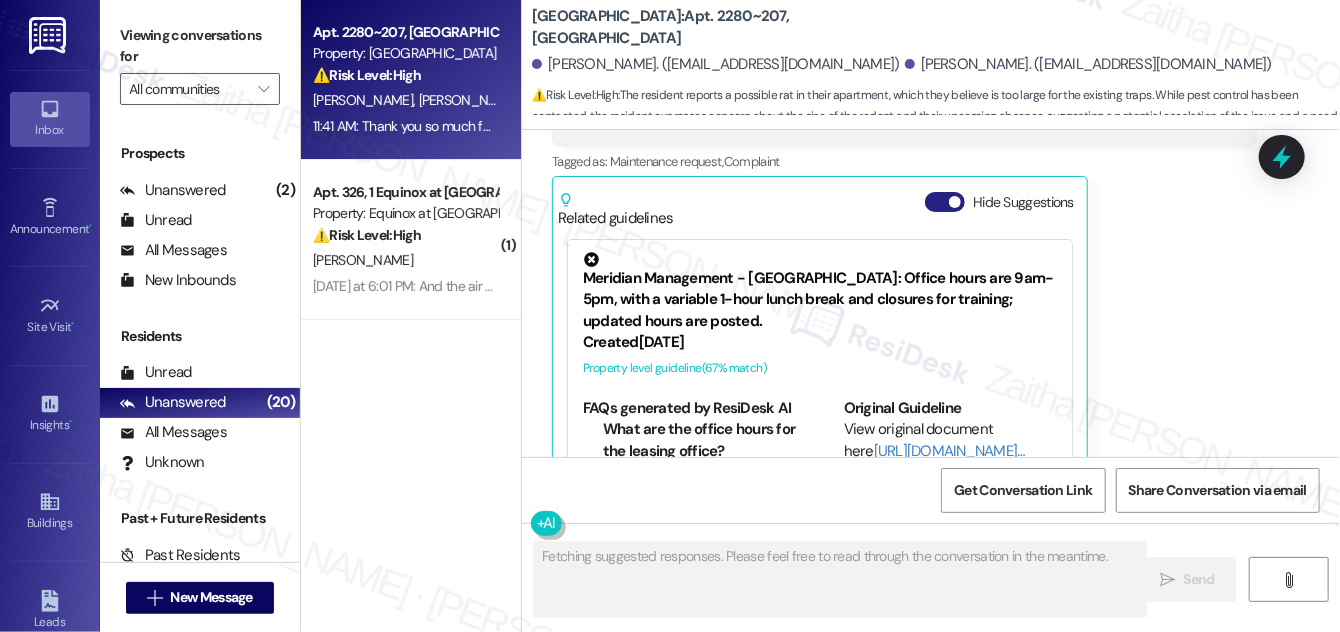 click on "Hide Suggestions" at bounding box center [945, 202] 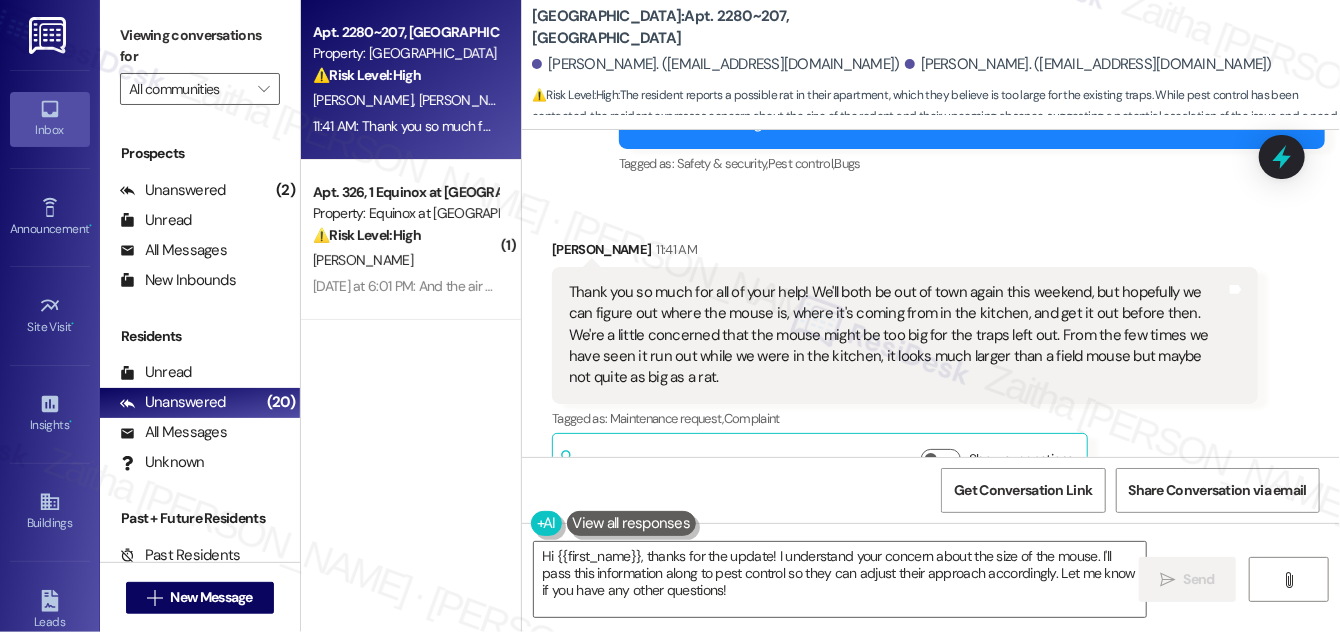 scroll, scrollTop: 7312, scrollLeft: 0, axis: vertical 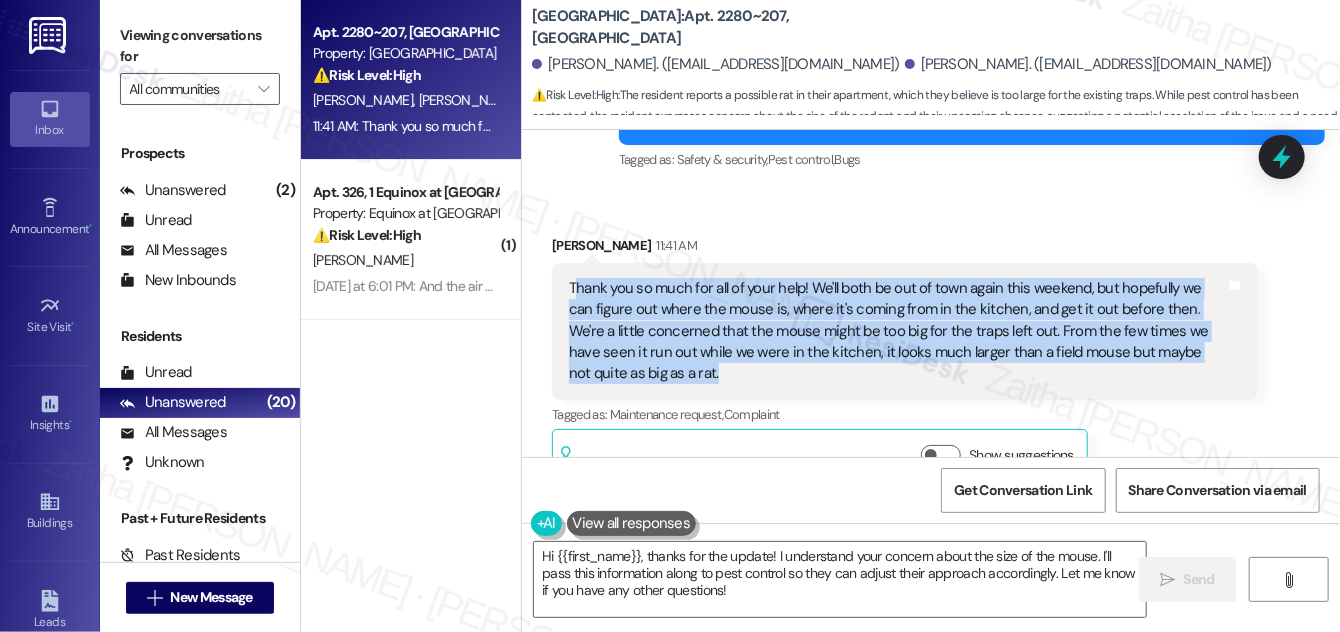 drag, startPoint x: 570, startPoint y: 239, endPoint x: 709, endPoint y: 335, distance: 168.92899 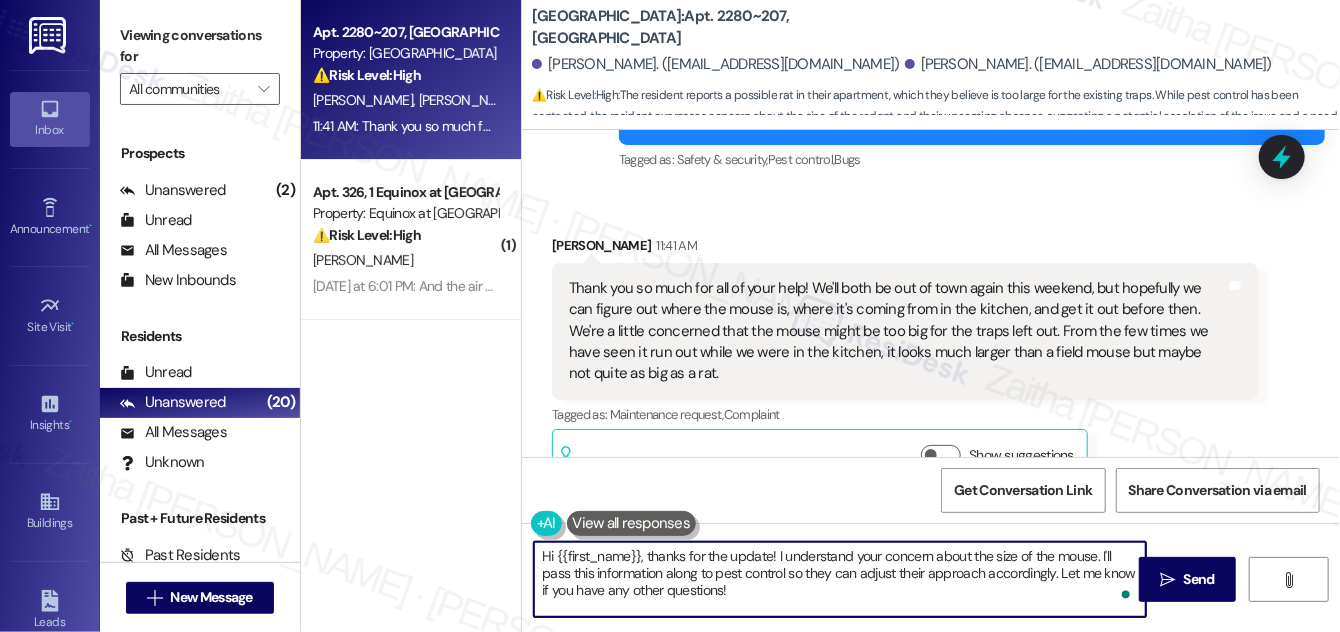 drag, startPoint x: 650, startPoint y: 556, endPoint x: 540, endPoint y: 558, distance: 110.01818 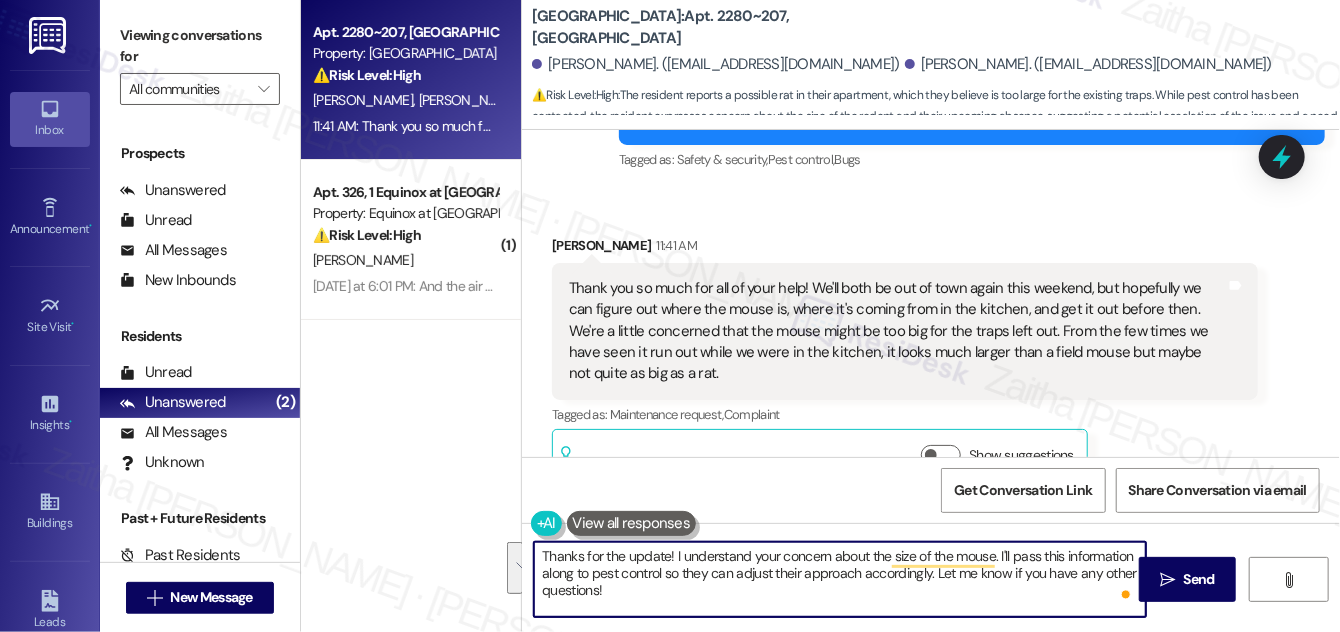 drag, startPoint x: 673, startPoint y: 551, endPoint x: 690, endPoint y: 584, distance: 37.12142 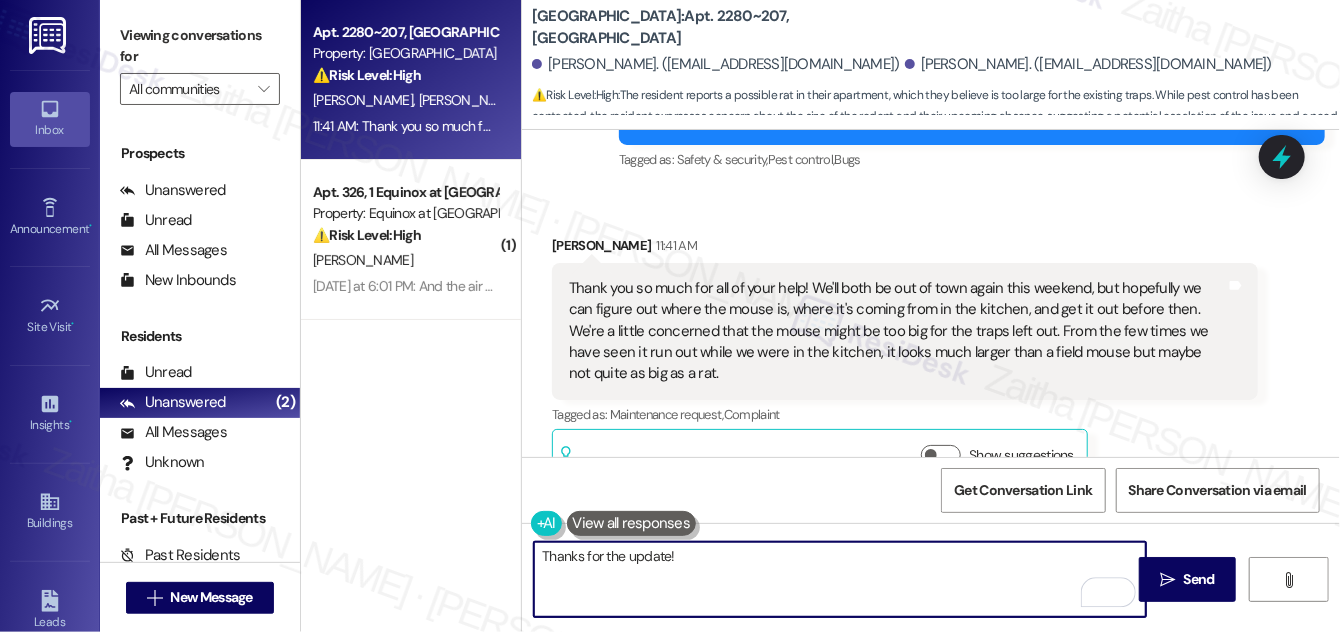 paste on "We appreciate you keeping us in the loop. Please feel free to reach out when you return or if you notice anything else in the meantime—we’ll be here to help." 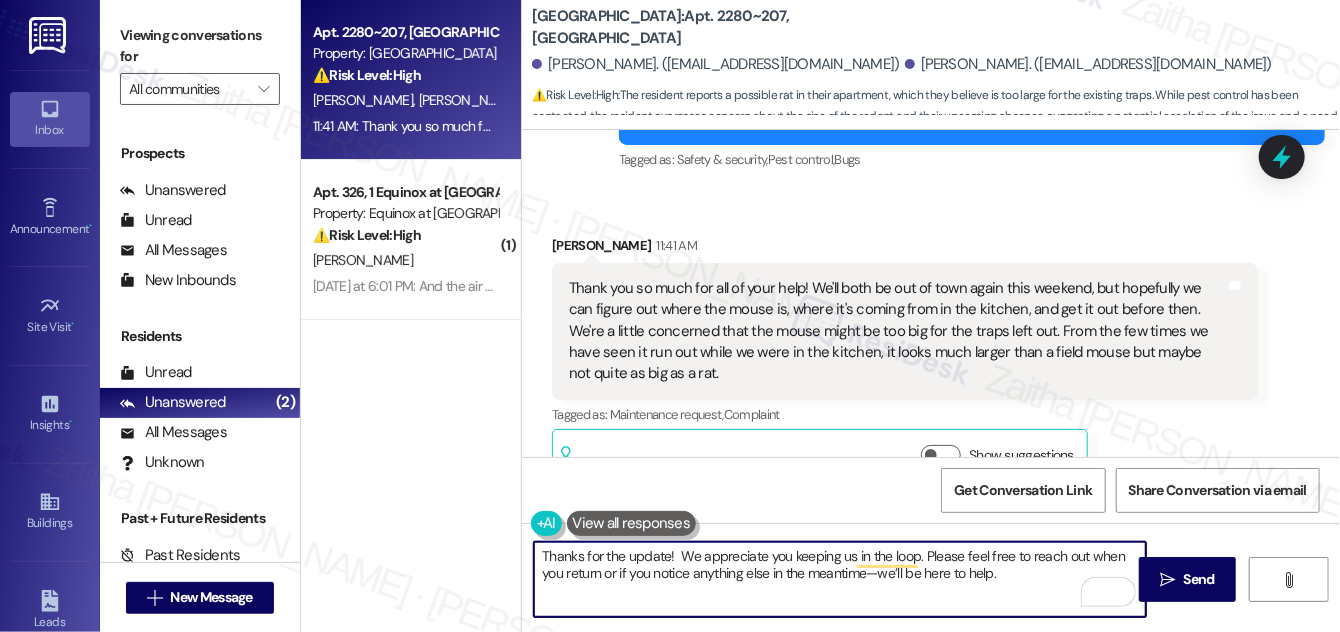 click on "Thanks for the update!  We appreciate you keeping us in the loop. Please feel free to reach out when you return or if you notice anything else in the meantime—we’ll be here to help." at bounding box center [840, 579] 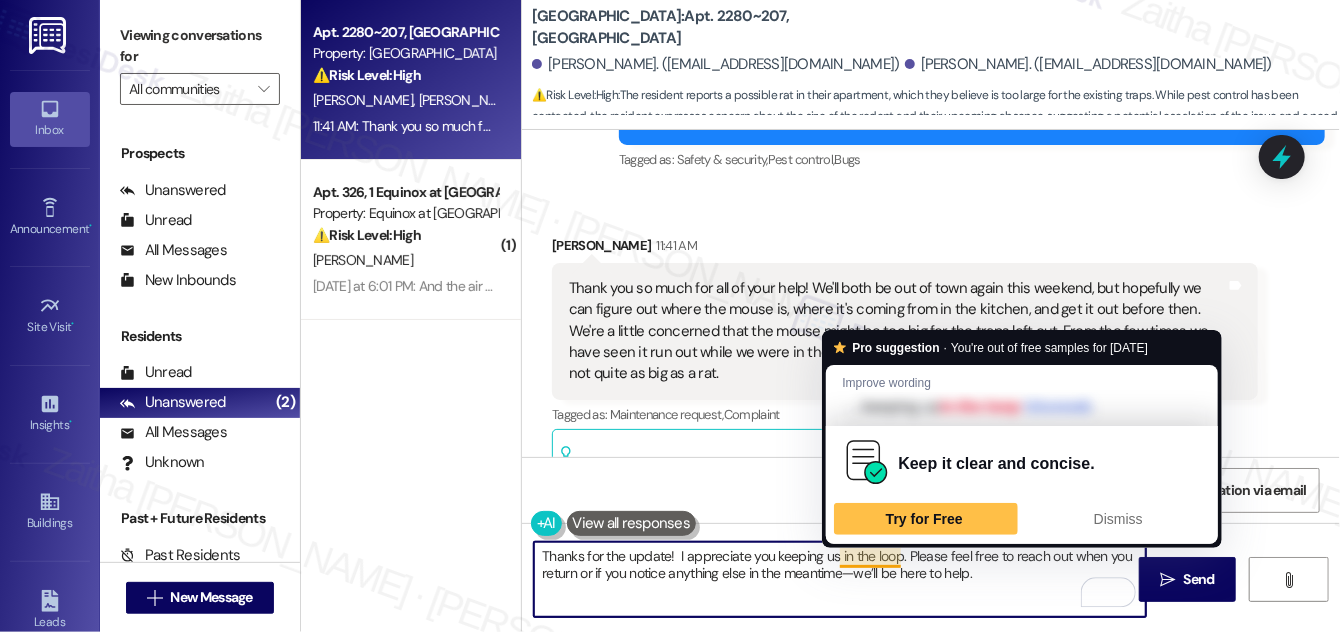 click on "Thanks for the update!  I appreciate you keeping us in the loop. Please feel free to reach out when you return or if you notice anything else in the meantime—we’ll be here to help." at bounding box center [840, 579] 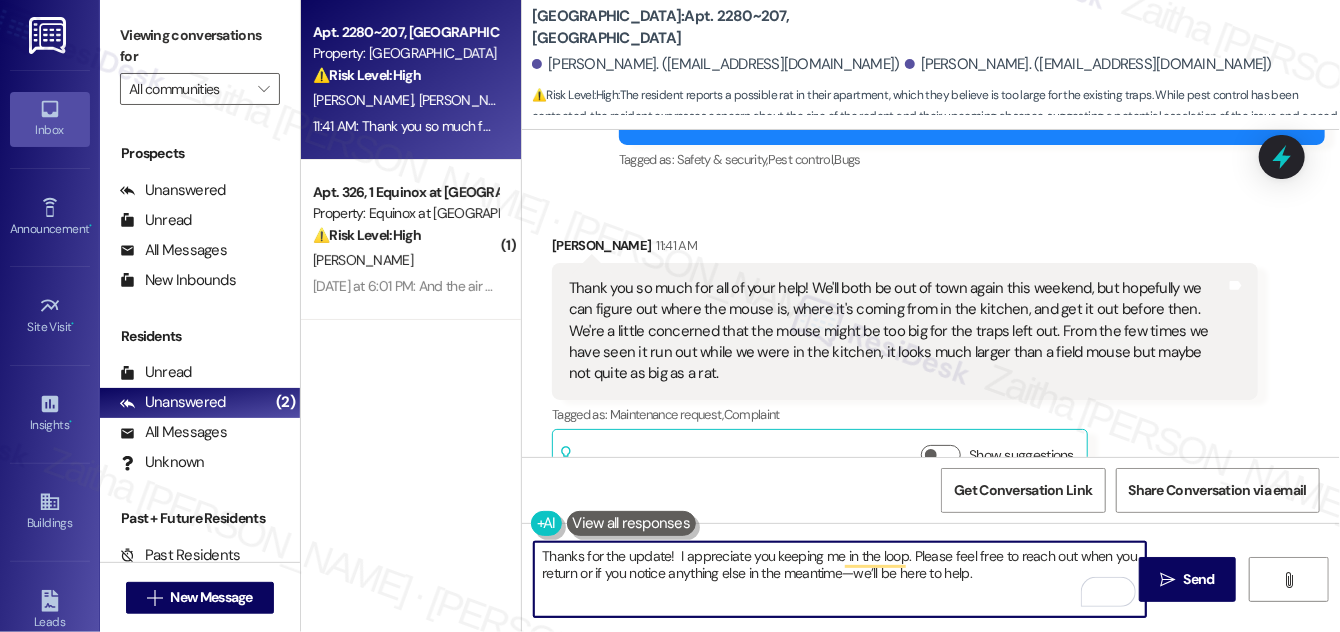 click on "Thanks for the update!  I appreciate you keeping me in the loop. Please feel free to reach out when you return or if you notice anything else in the meantime—we’ll be here to help." at bounding box center (840, 579) 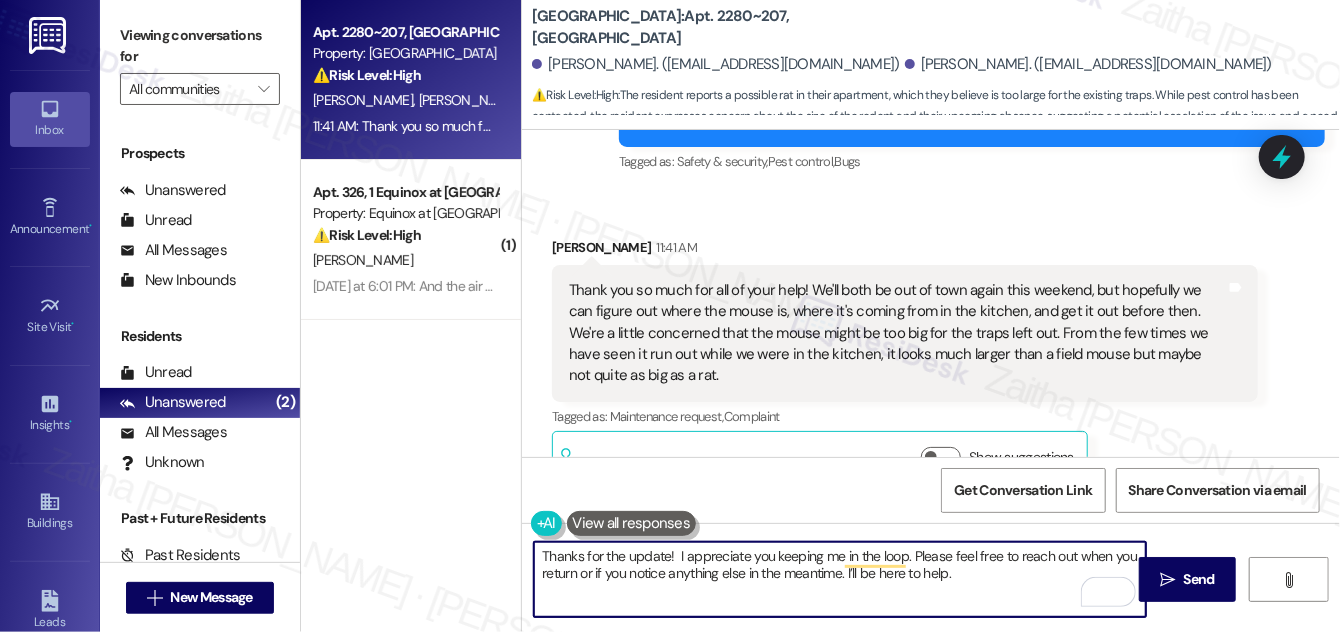 scroll, scrollTop: 7312, scrollLeft: 0, axis: vertical 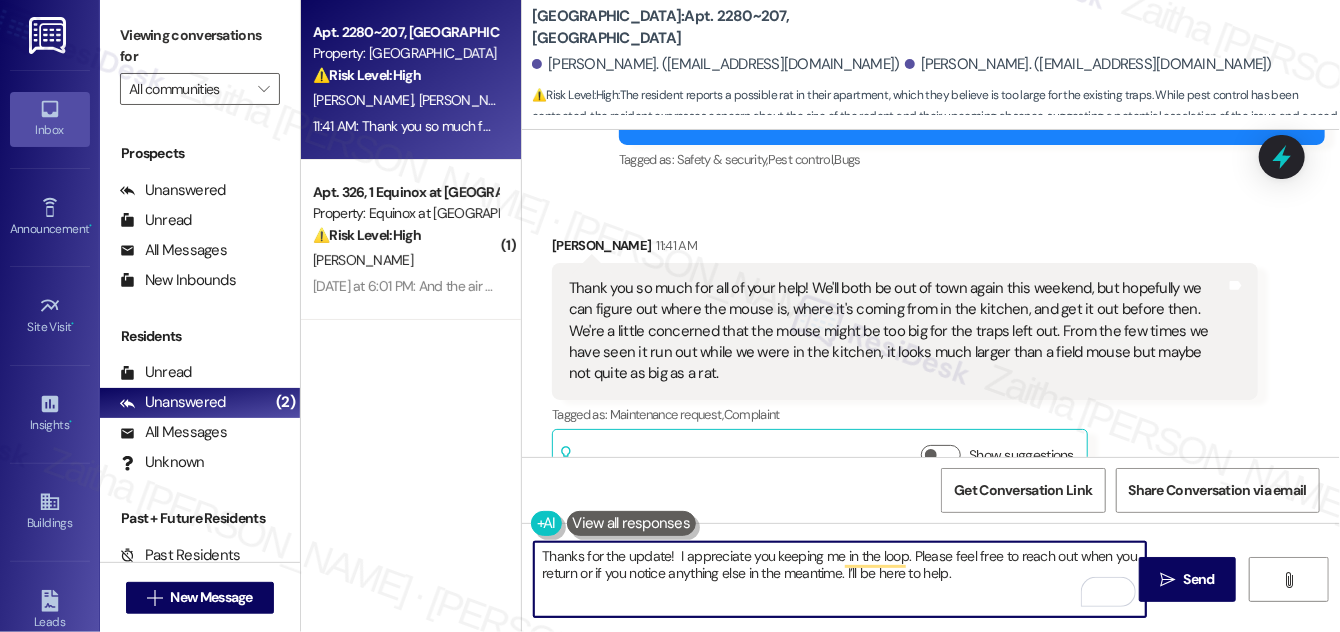 type on "Thanks for the update!  I appreciate you keeping me in the loop. Please feel free to reach out when you return or if you notice anything else in the meantime. I’ll be here to help." 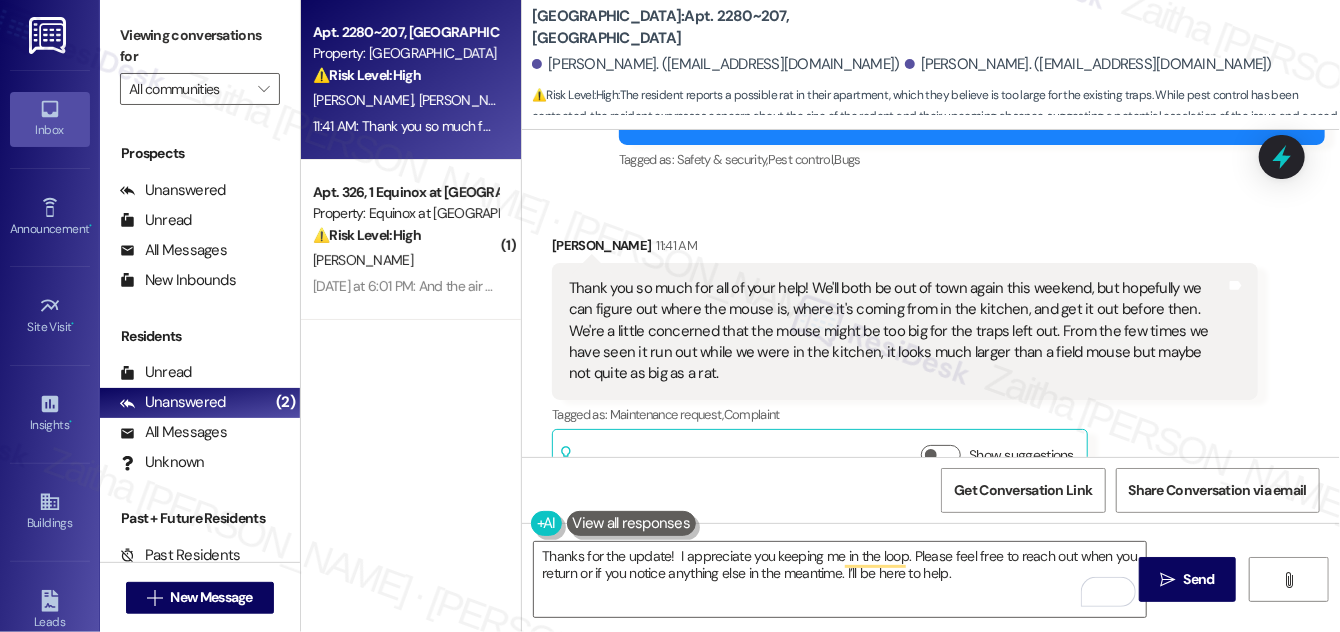 click at bounding box center (632, 523) 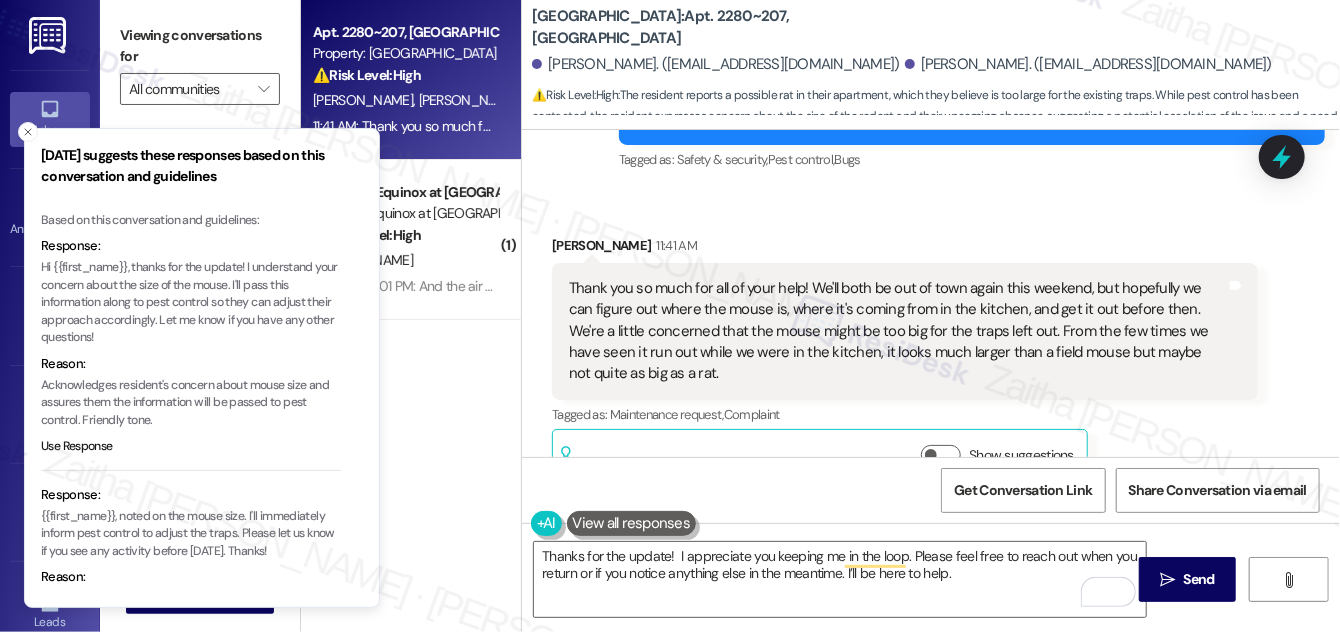 click on "Hi {{first_name}}, thanks for the update! I understand your concern about the size of the mouse. I'll pass this information along to pest control so they can adjust their approach accordingly. Let me know if you have any other questions!" at bounding box center [191, 303] 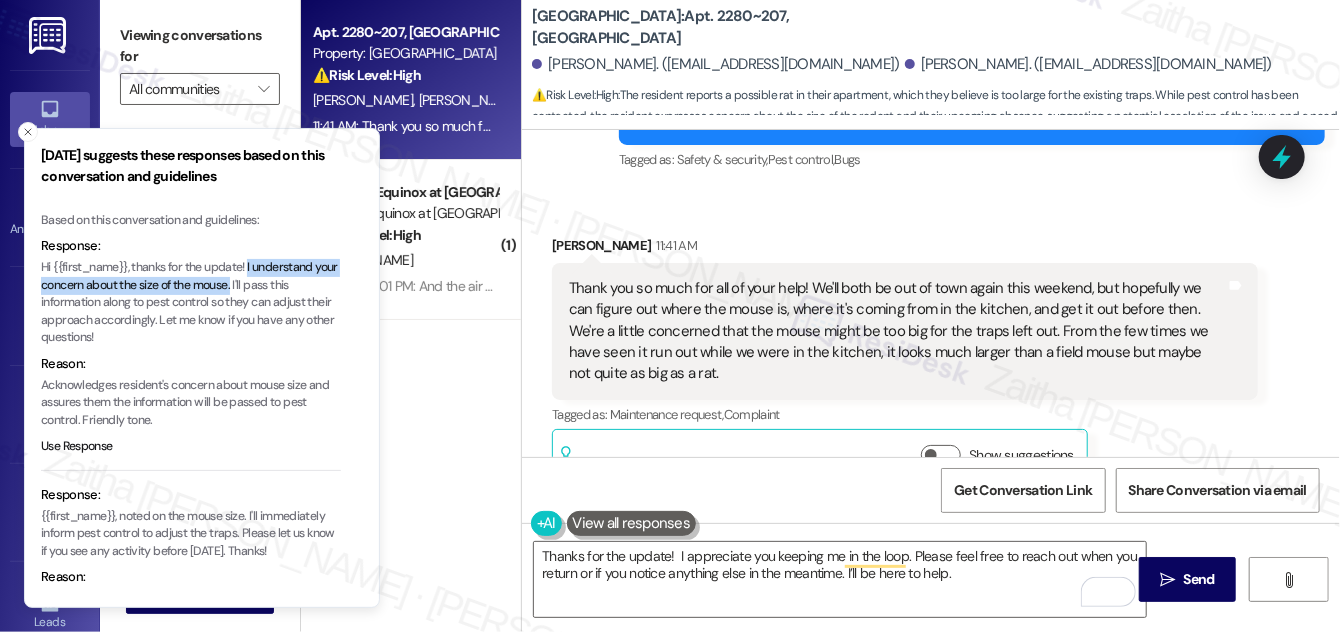 drag, startPoint x: 250, startPoint y: 266, endPoint x: 255, endPoint y: 281, distance: 15.811388 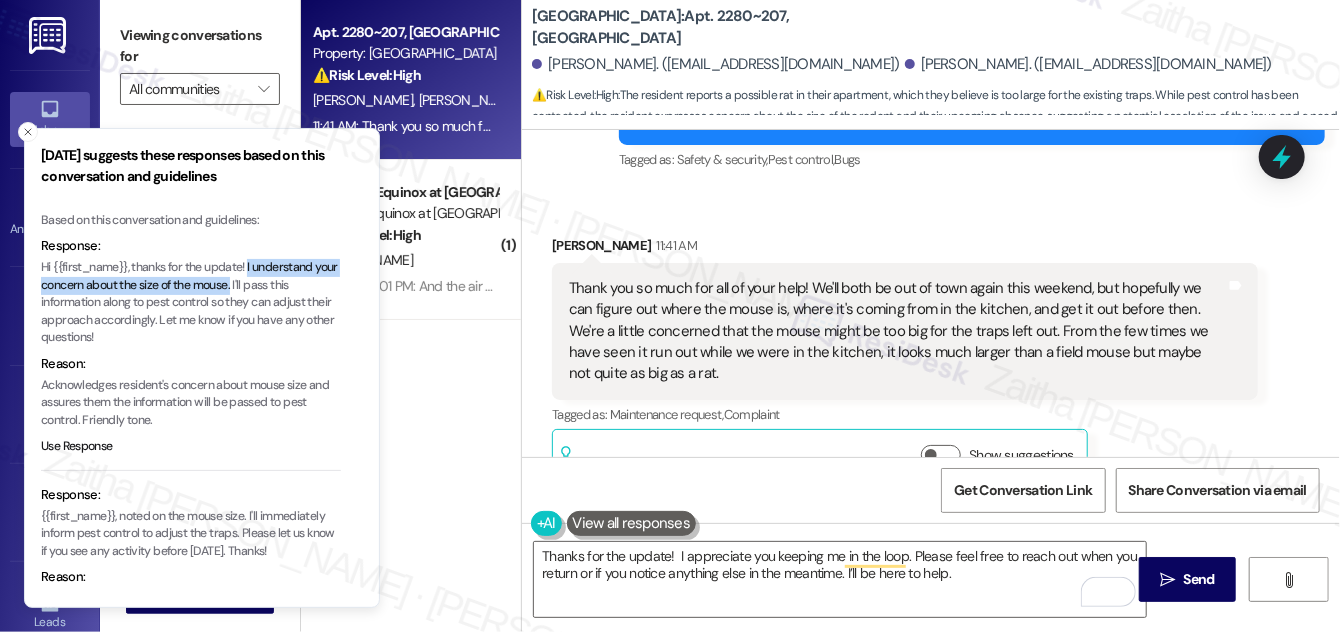 type 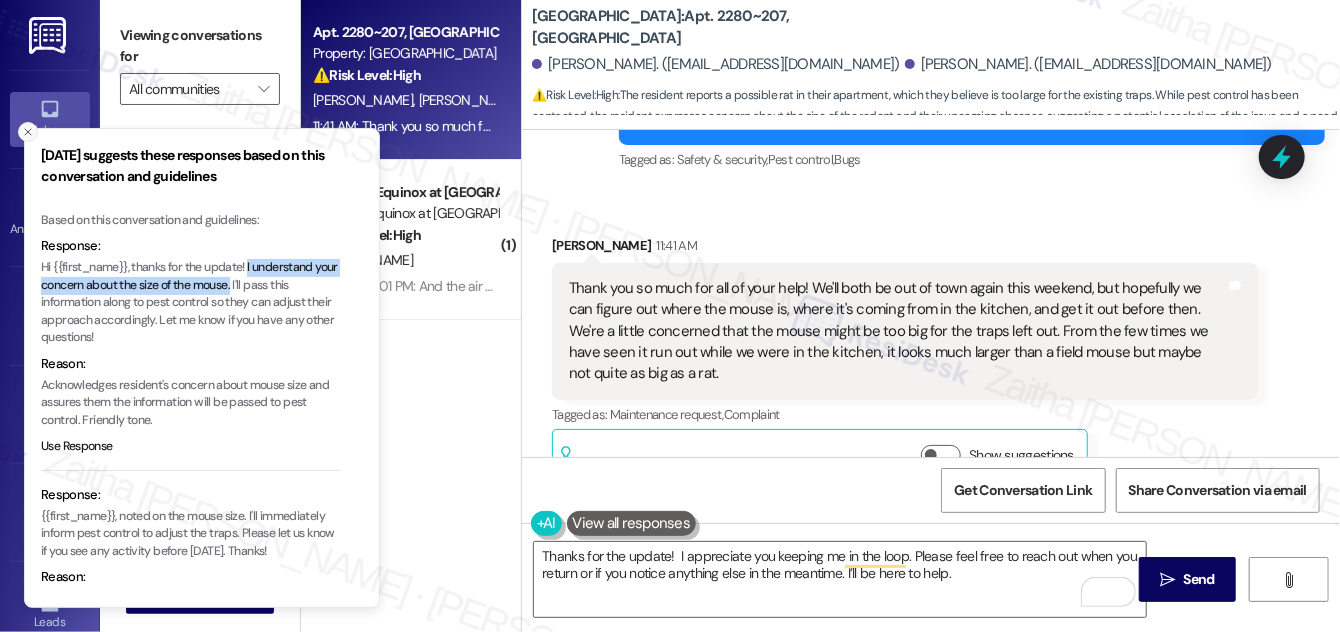 click 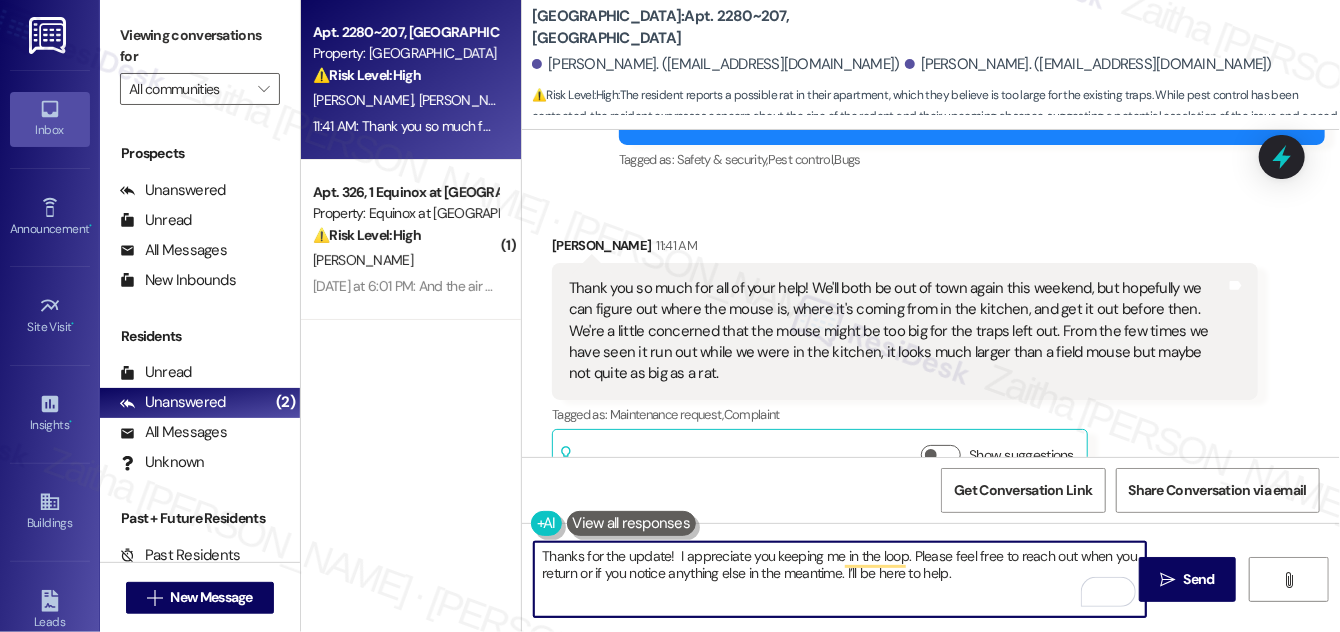 click on "Thanks for the update!  I appreciate you keeping me in the loop. Please feel free to reach out when you return or if you notice anything else in the meantime. I’ll be here to help." at bounding box center [840, 579] 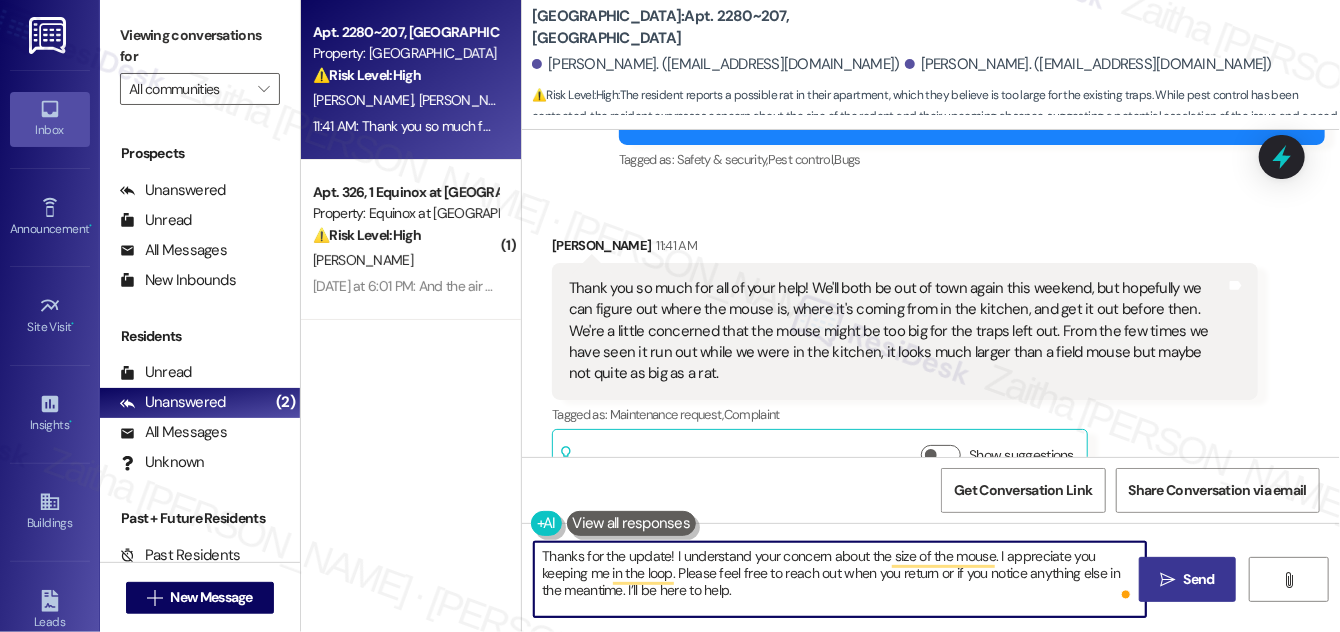 type on "Thanks for the update! I understand your concern about the size of the mouse. I appreciate you keeping me in the loop. Please feel free to reach out when you return or if you notice anything else in the meantime. I’ll be here to help." 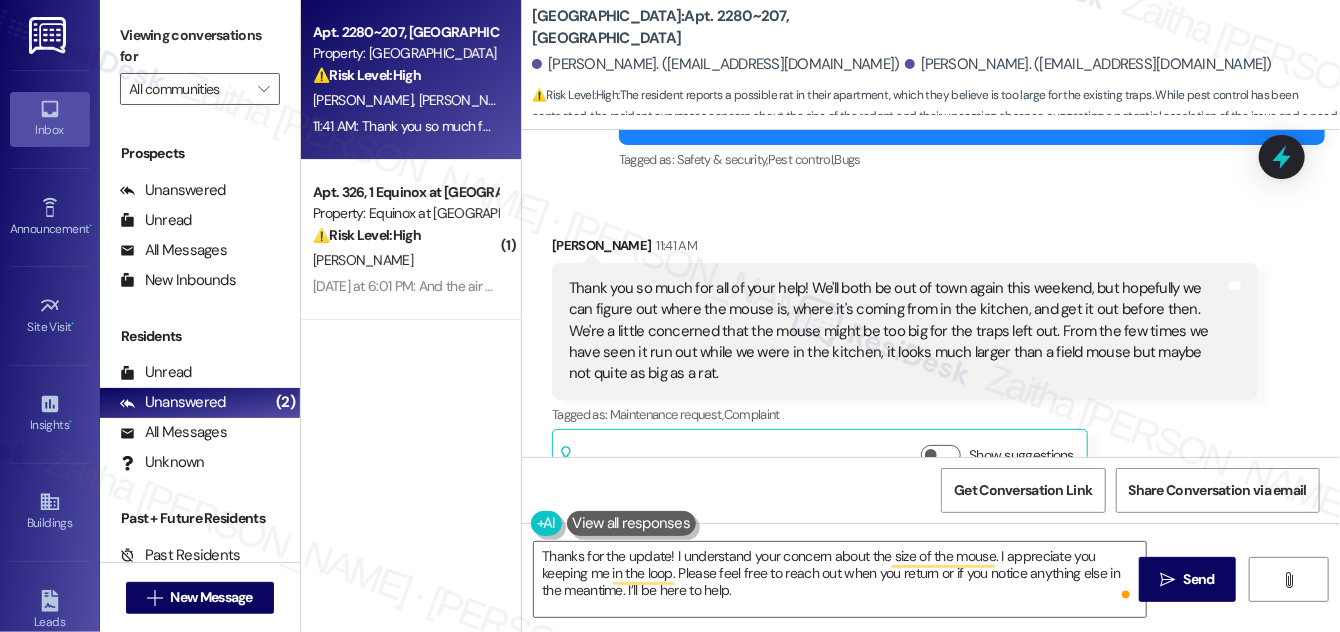 drag, startPoint x: 1187, startPoint y: 583, endPoint x: 1078, endPoint y: 438, distance: 181.40012 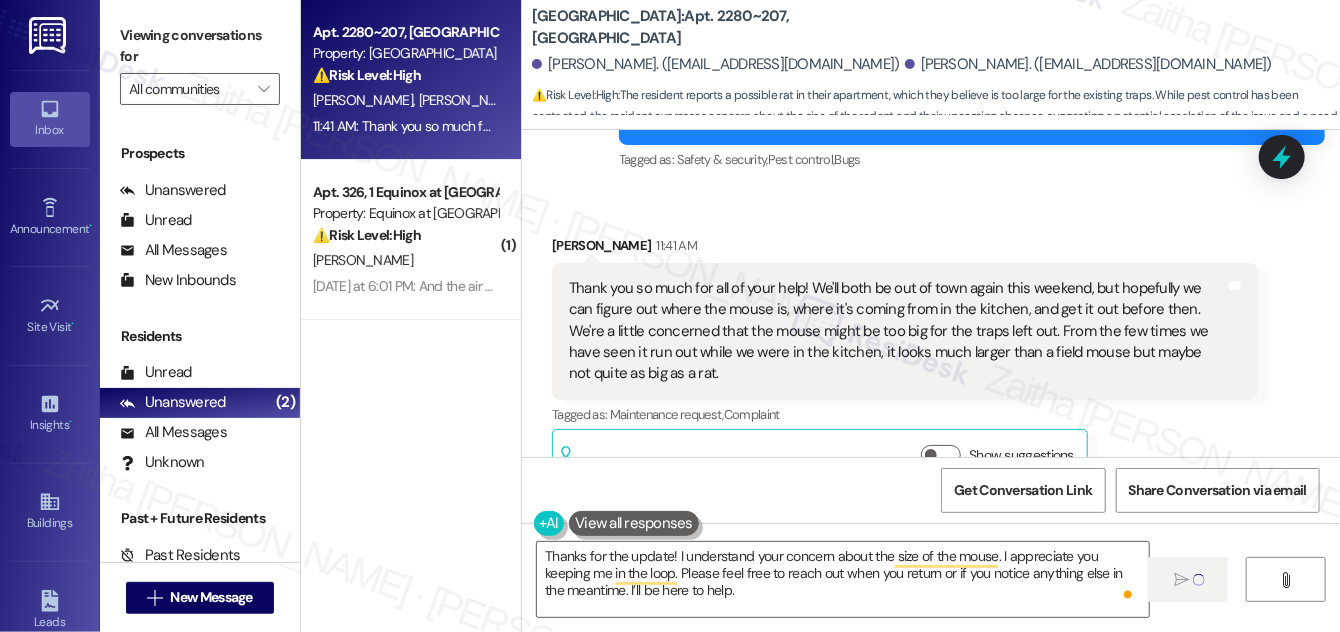 type 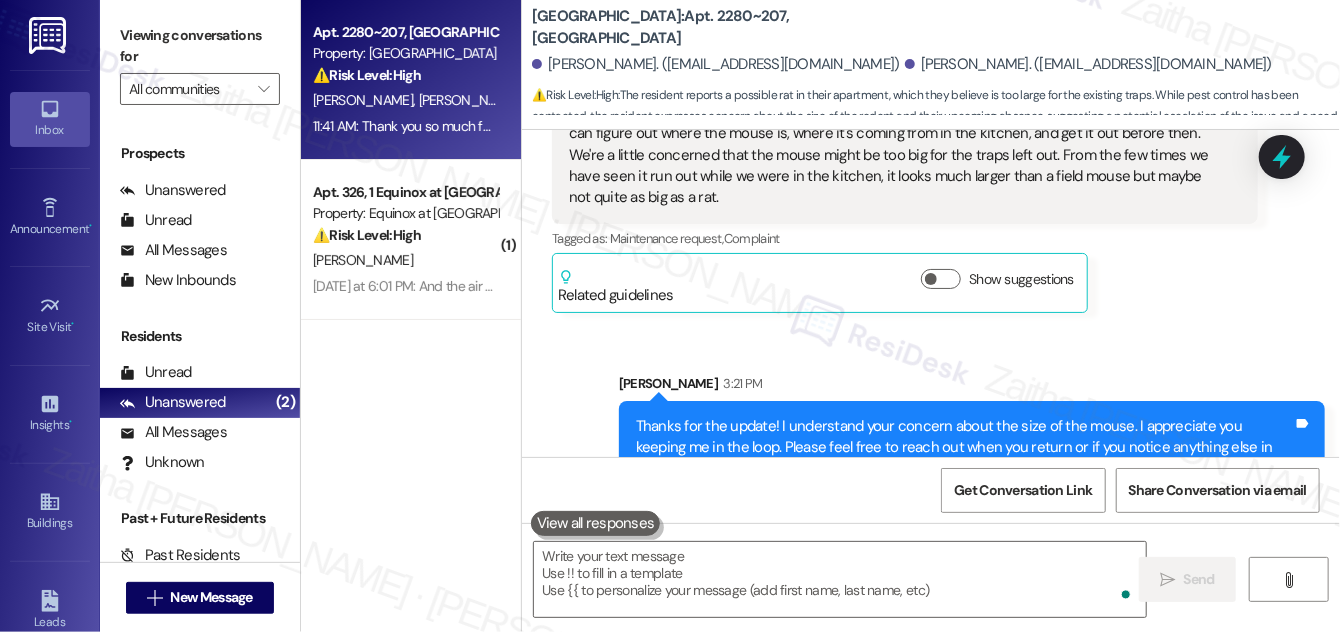 scroll, scrollTop: 7494, scrollLeft: 0, axis: vertical 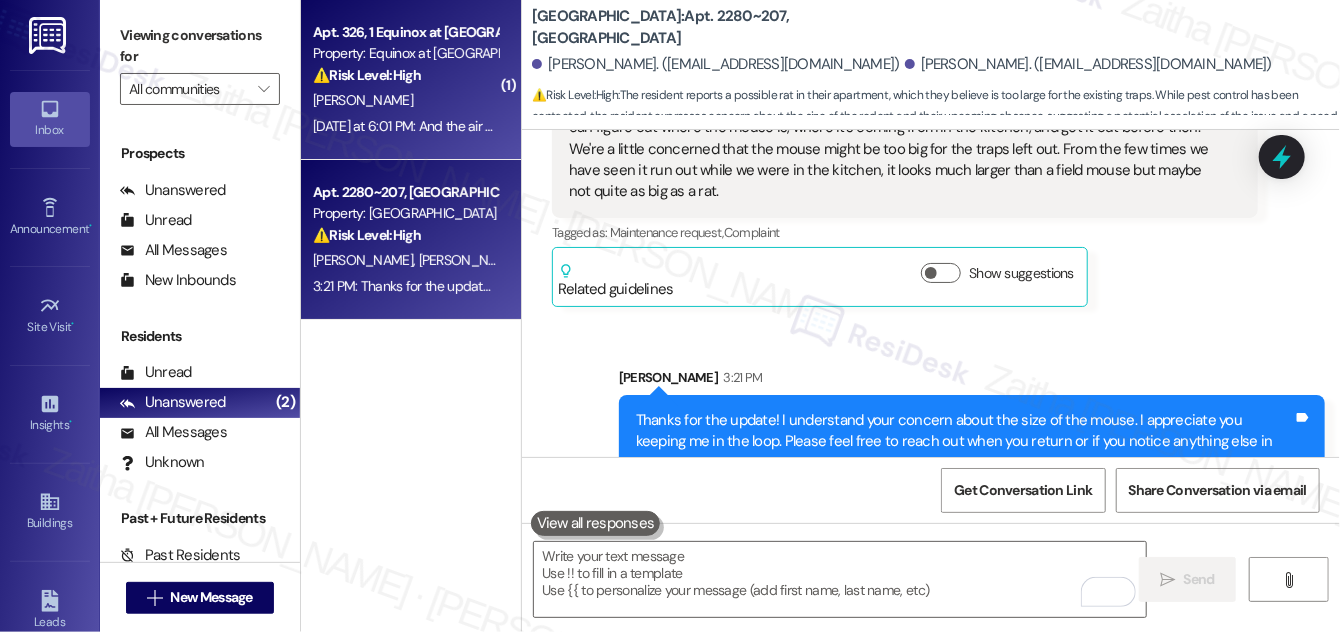 click on "[PERSON_NAME]" at bounding box center (405, 100) 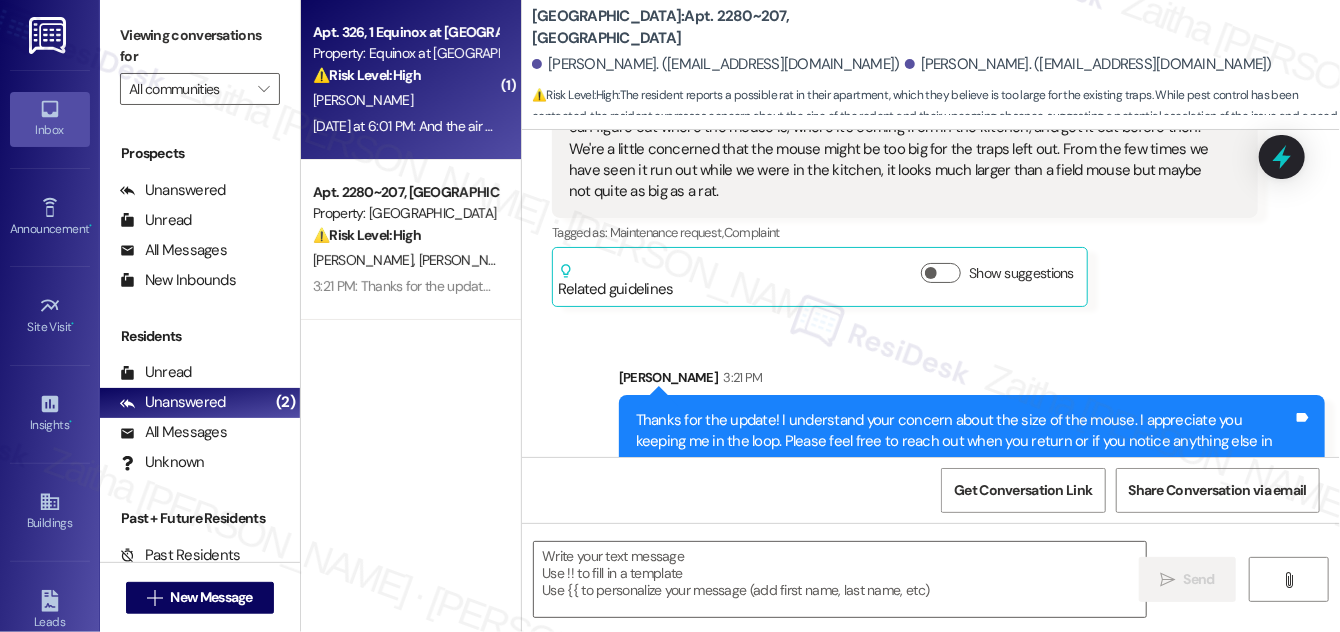 type on "Fetching suggested responses. Please feel free to read through the conversation in the meantime." 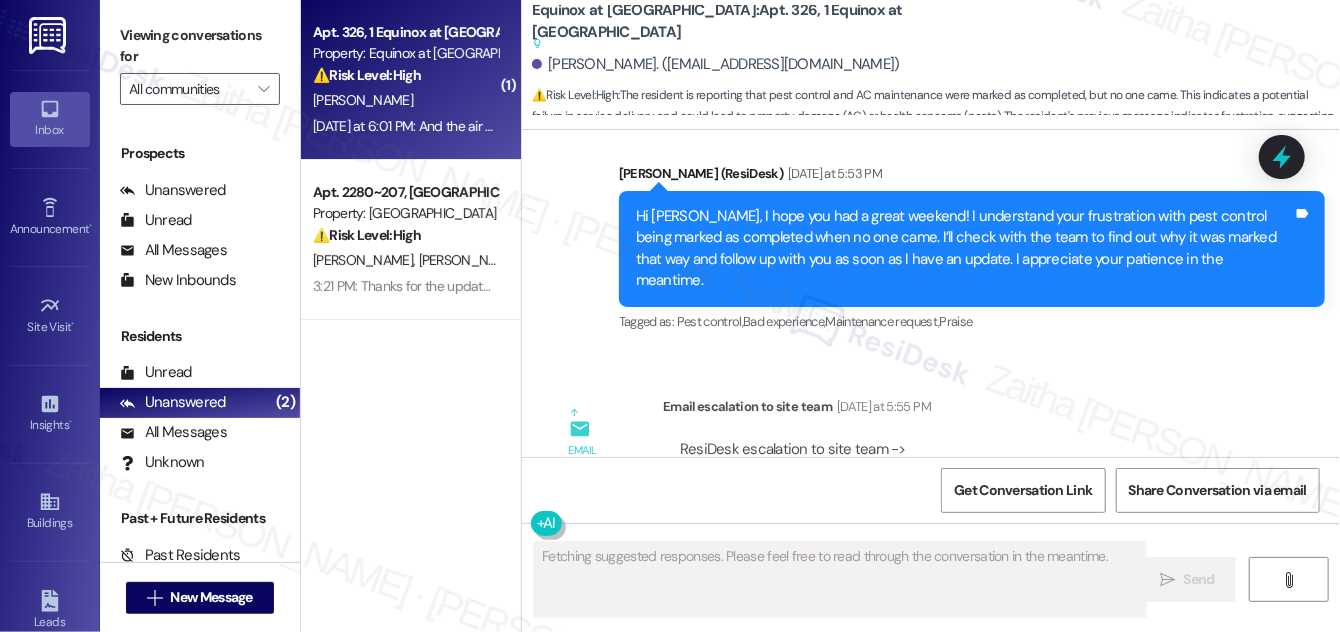 scroll, scrollTop: 21589, scrollLeft: 0, axis: vertical 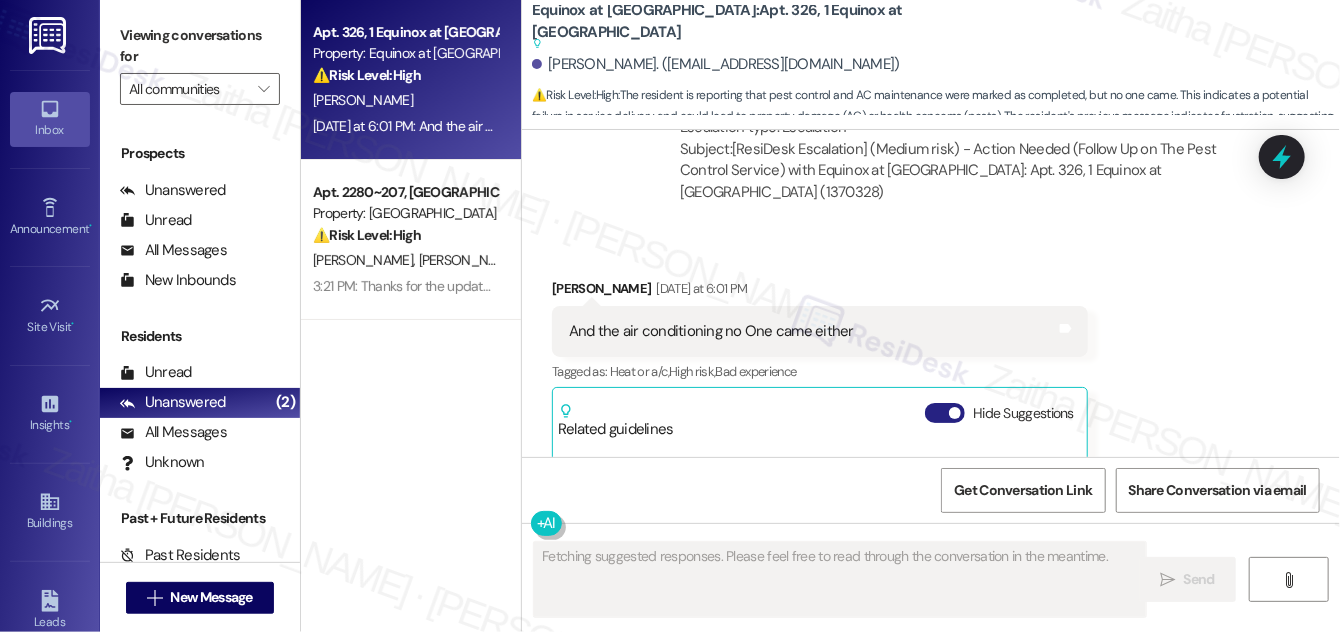 click on "Hide Suggestions" at bounding box center [945, 413] 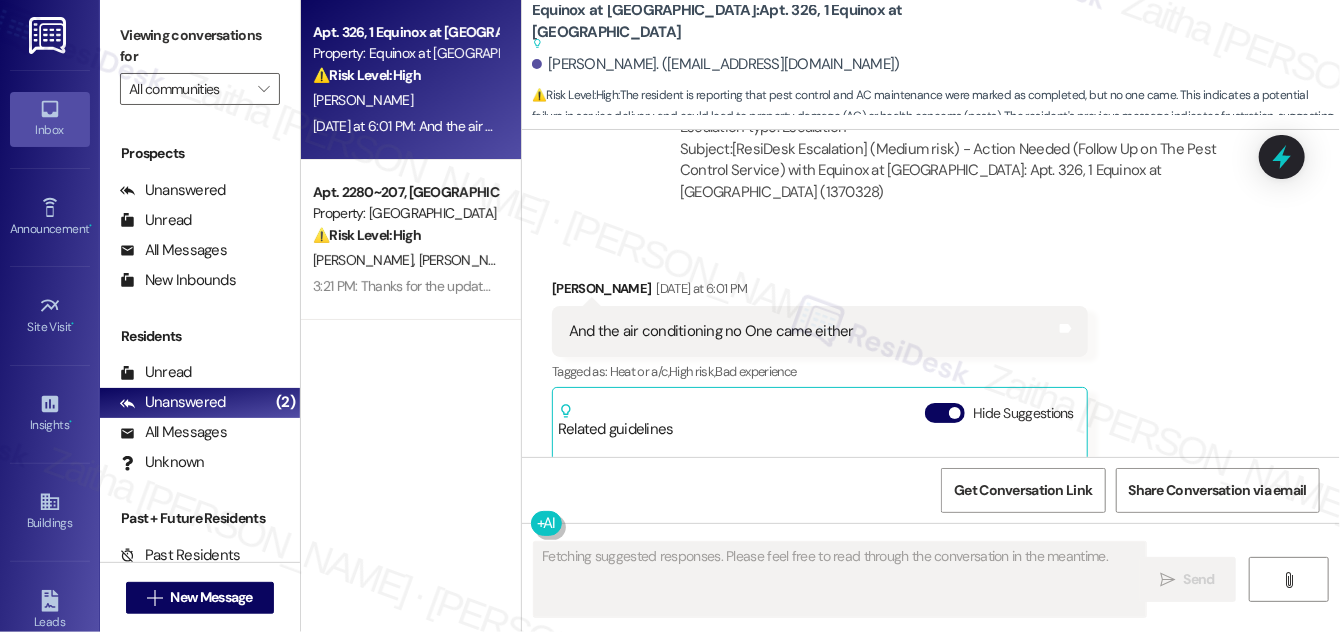 scroll, scrollTop: 21456, scrollLeft: 0, axis: vertical 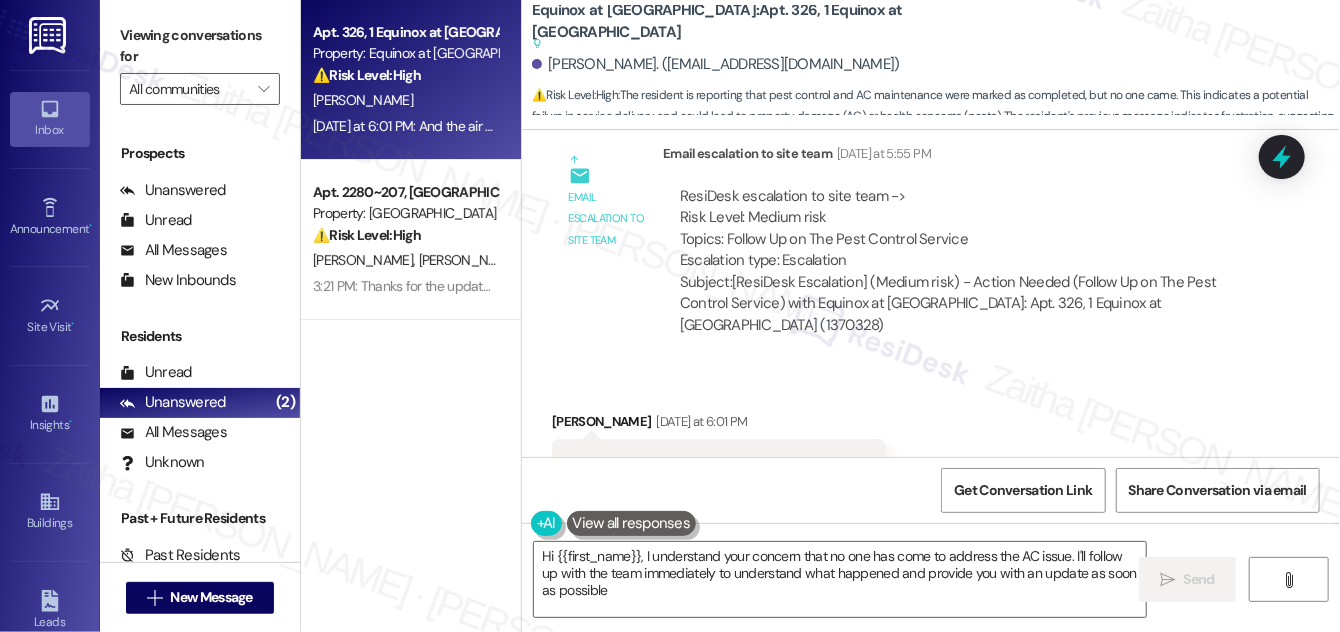 type on "Hi {{first_name}}, I understand your concern that no one has come to address the AC issue. I'll follow up with the team immediately to understand what happened and provide you with an update as soon as possible." 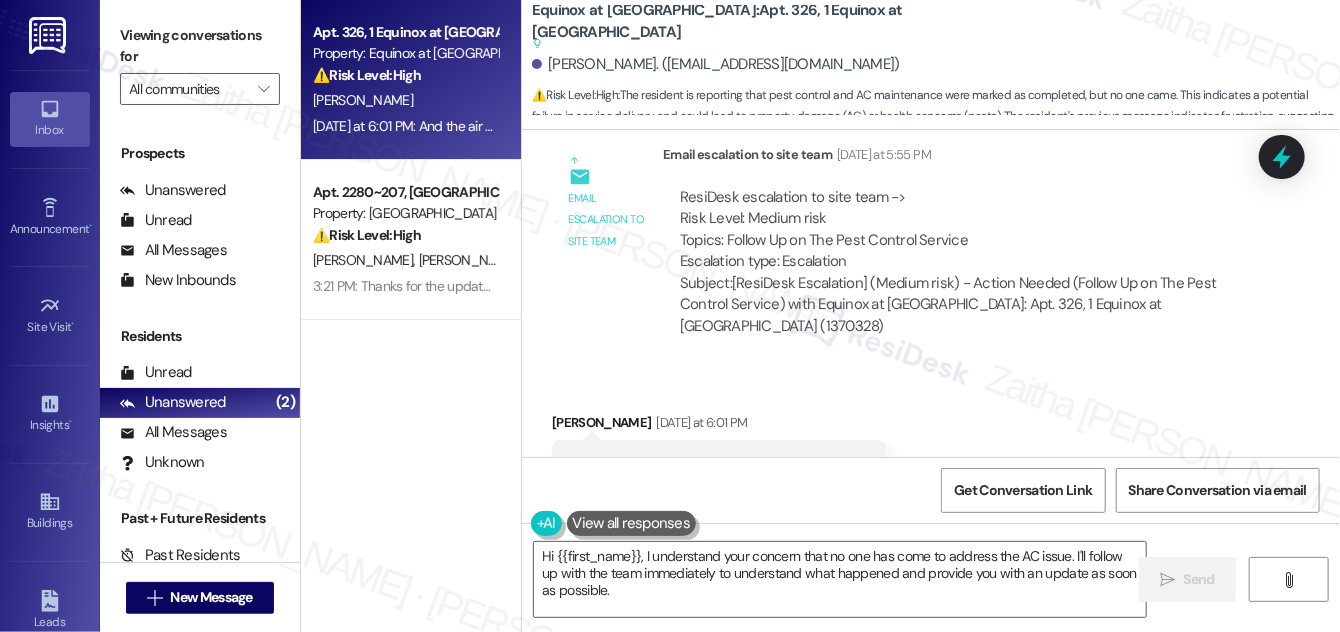 scroll, scrollTop: 21456, scrollLeft: 0, axis: vertical 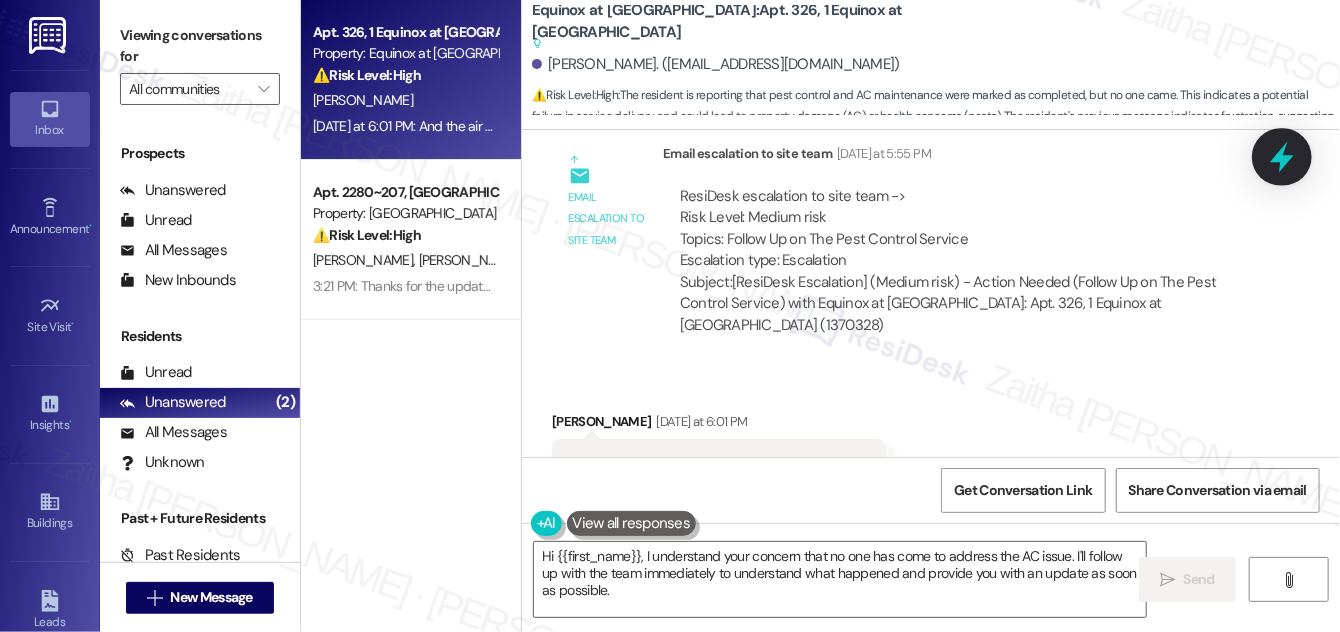 click 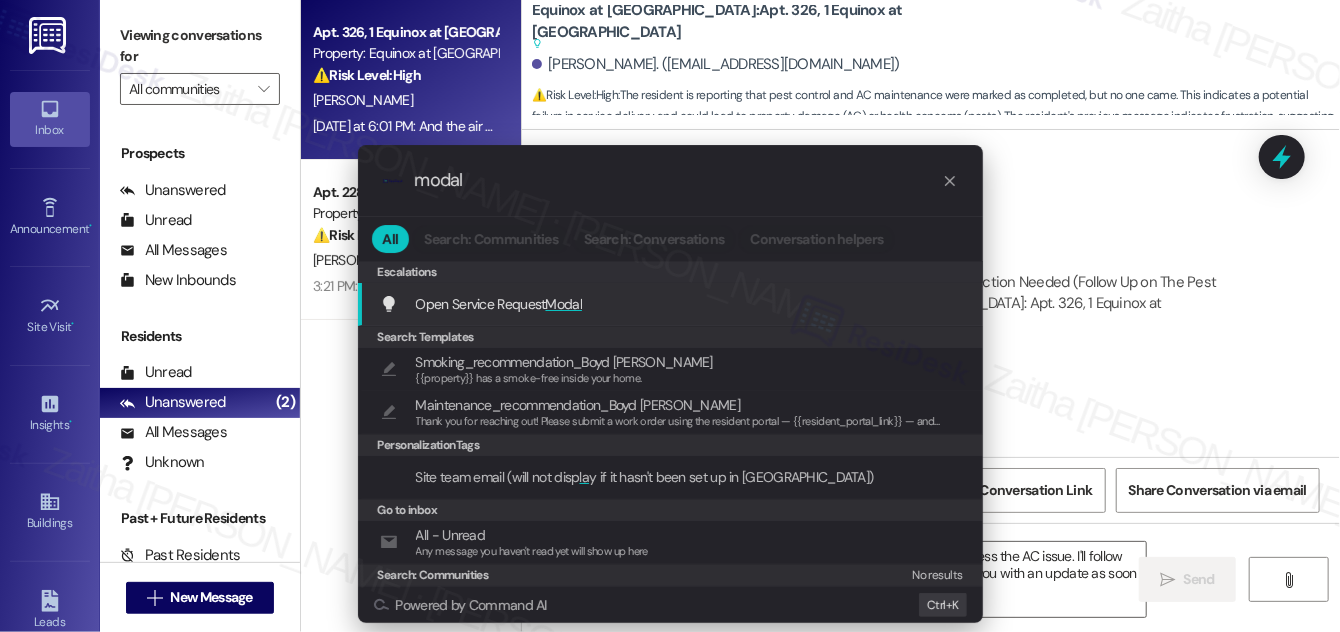 click on "Modal" at bounding box center (564, 304) 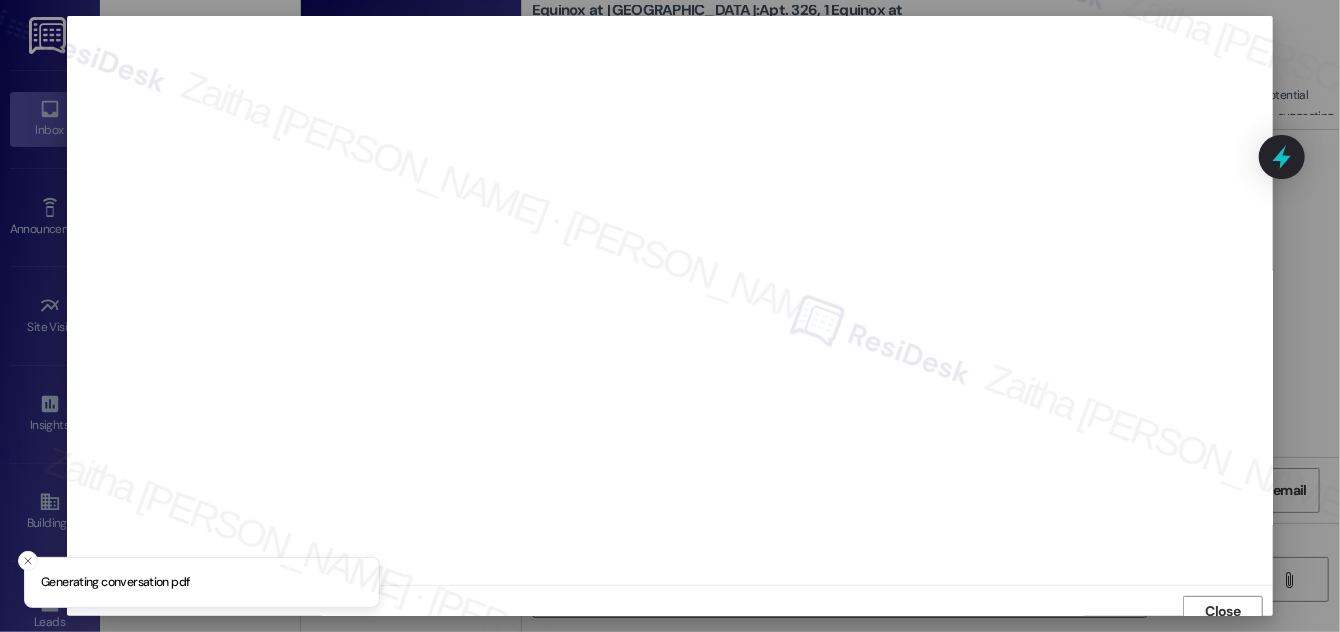 scroll, scrollTop: 11, scrollLeft: 0, axis: vertical 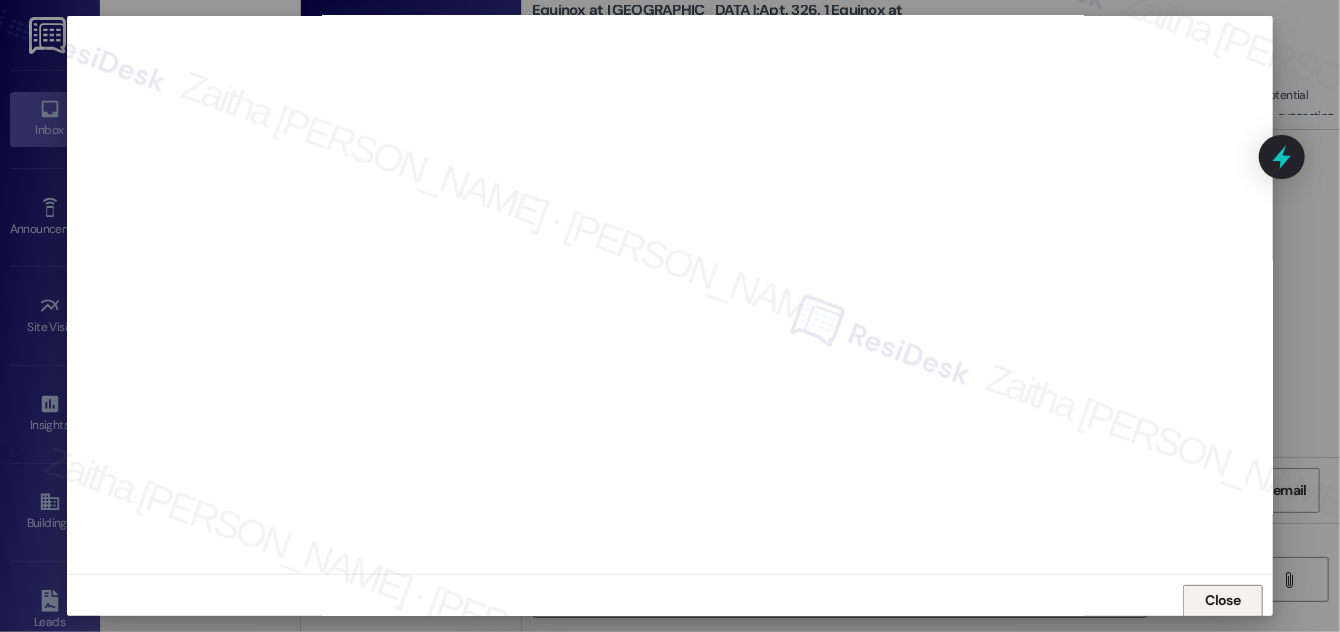 click on "Close" at bounding box center (1223, 600) 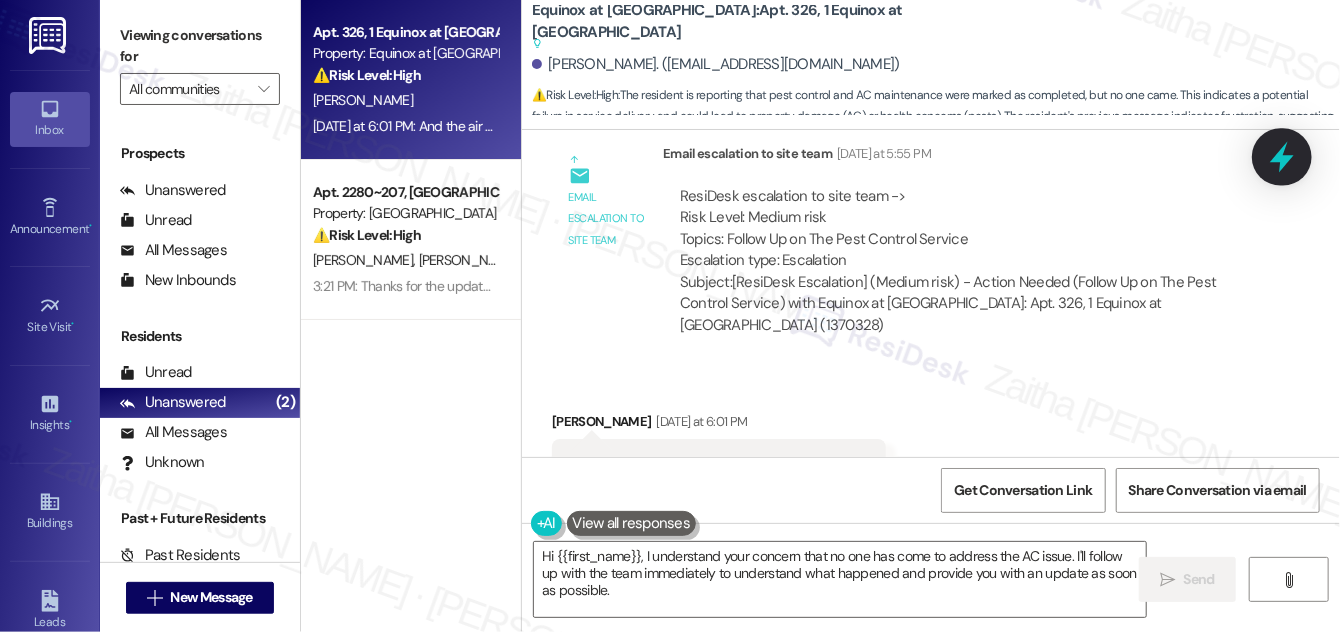 click 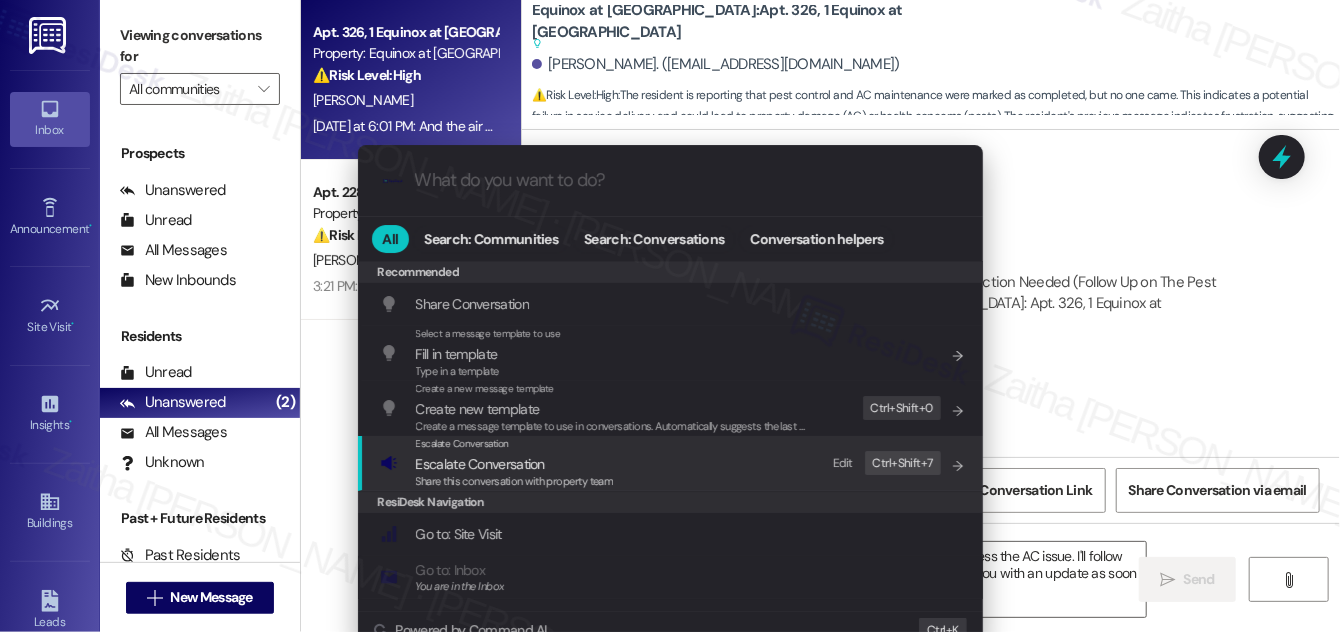 click on "Escalate Conversation" at bounding box center (480, 464) 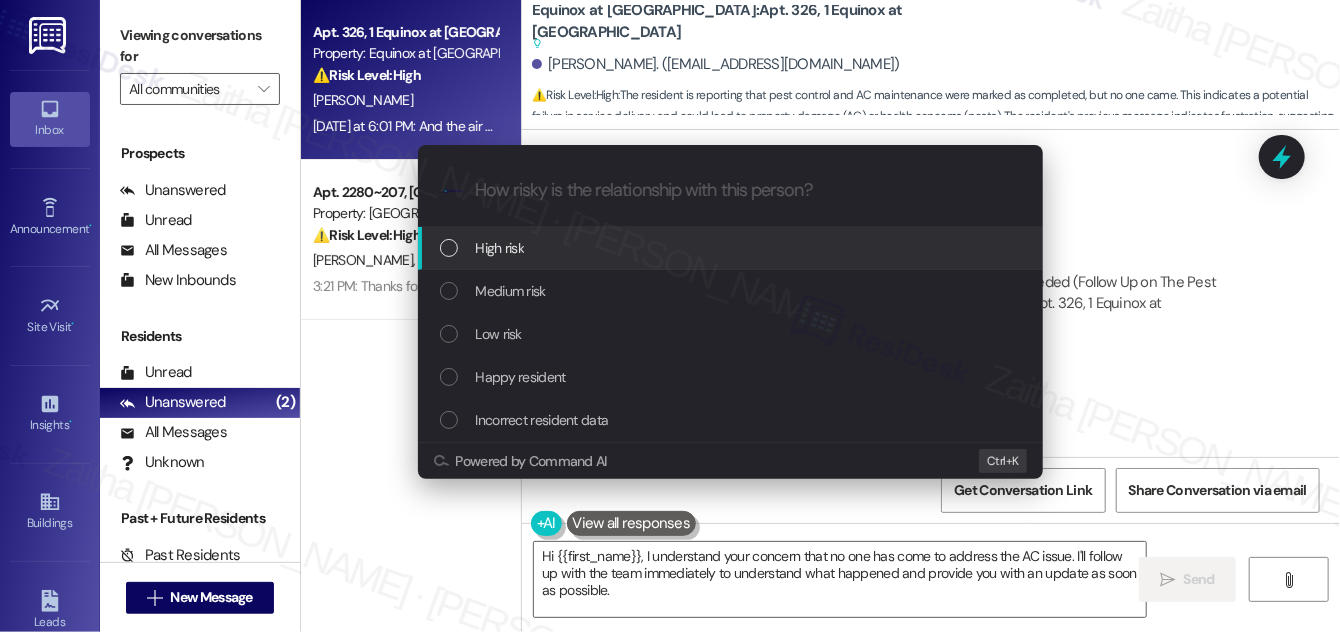 click on "High risk" at bounding box center [732, 248] 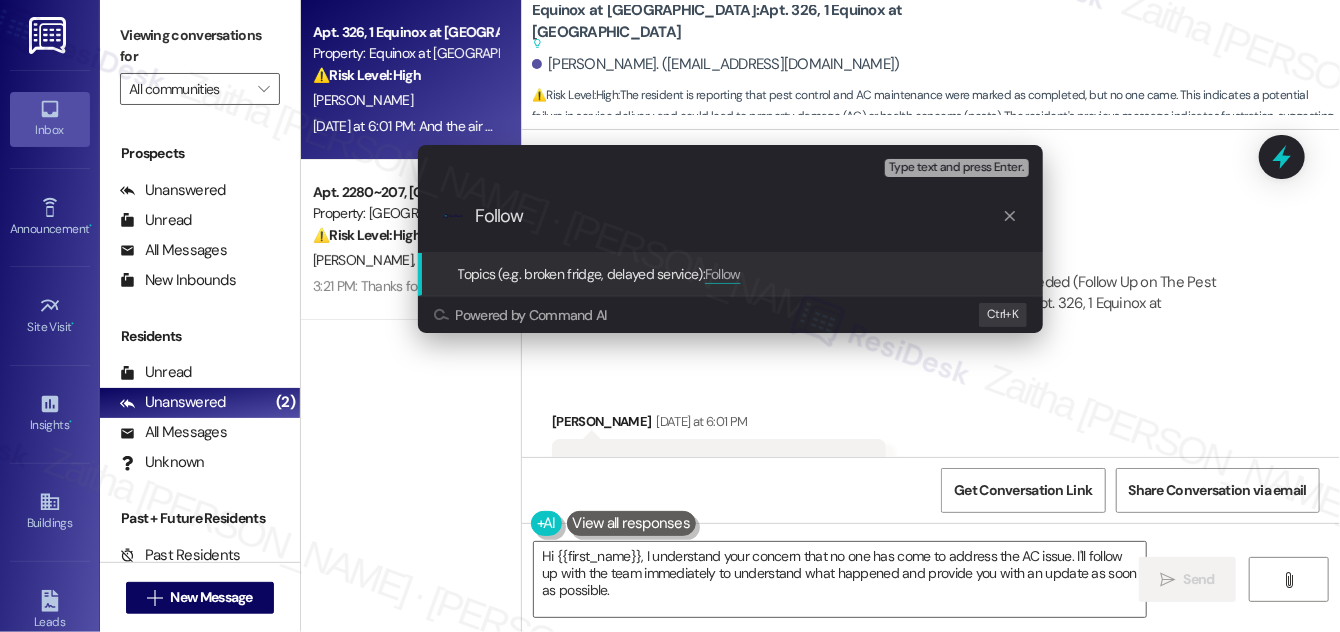 type on "Follow" 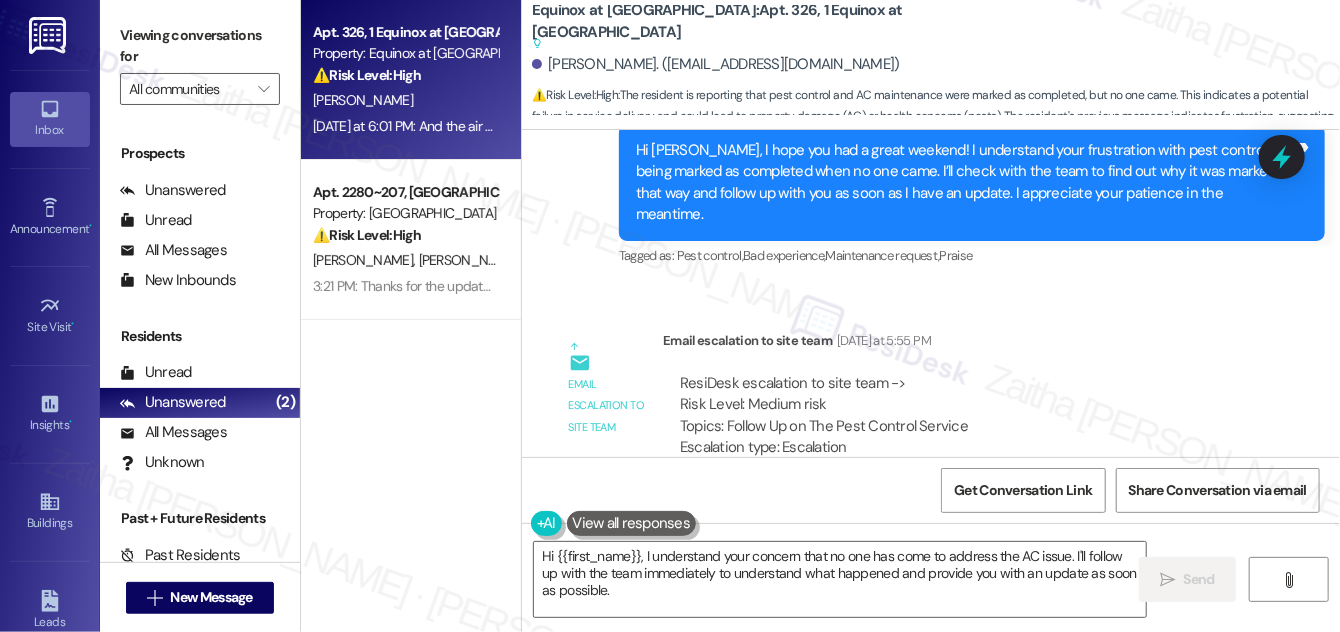 scroll, scrollTop: 21274, scrollLeft: 0, axis: vertical 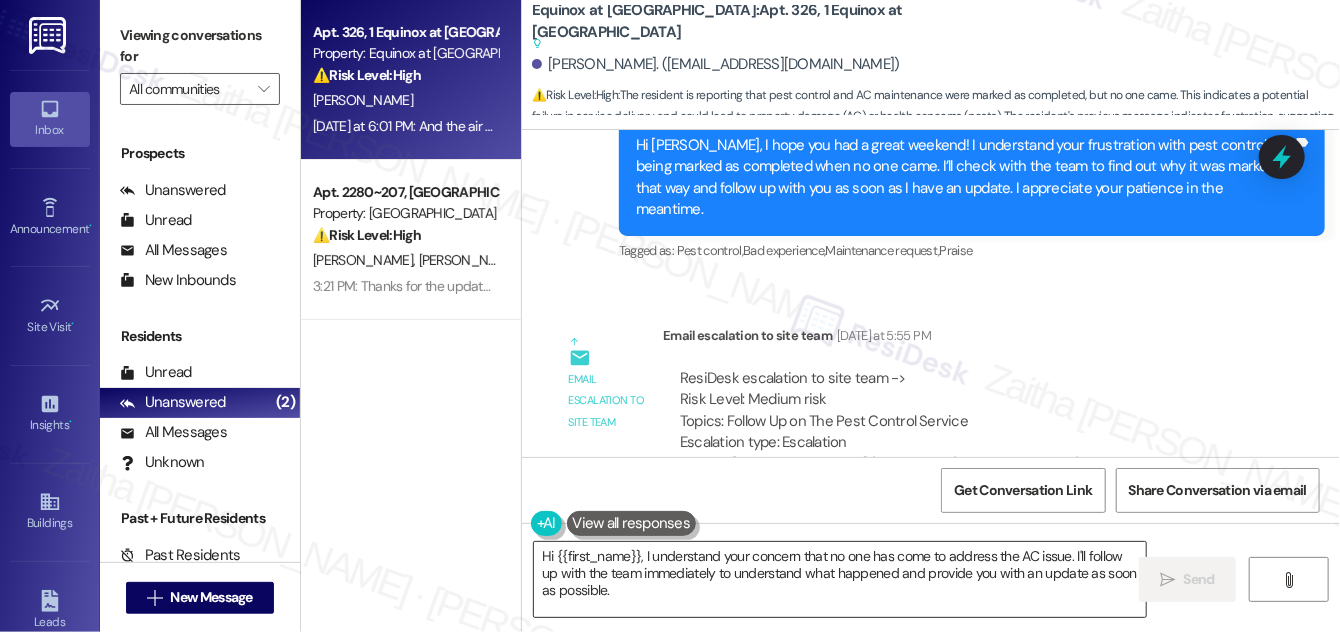 click on "Hi {{first_name}}, I understand your concern that no one has come to address the AC issue. I'll follow up with the team immediately to understand what happened and provide you with an update as soon as possible." at bounding box center [840, 579] 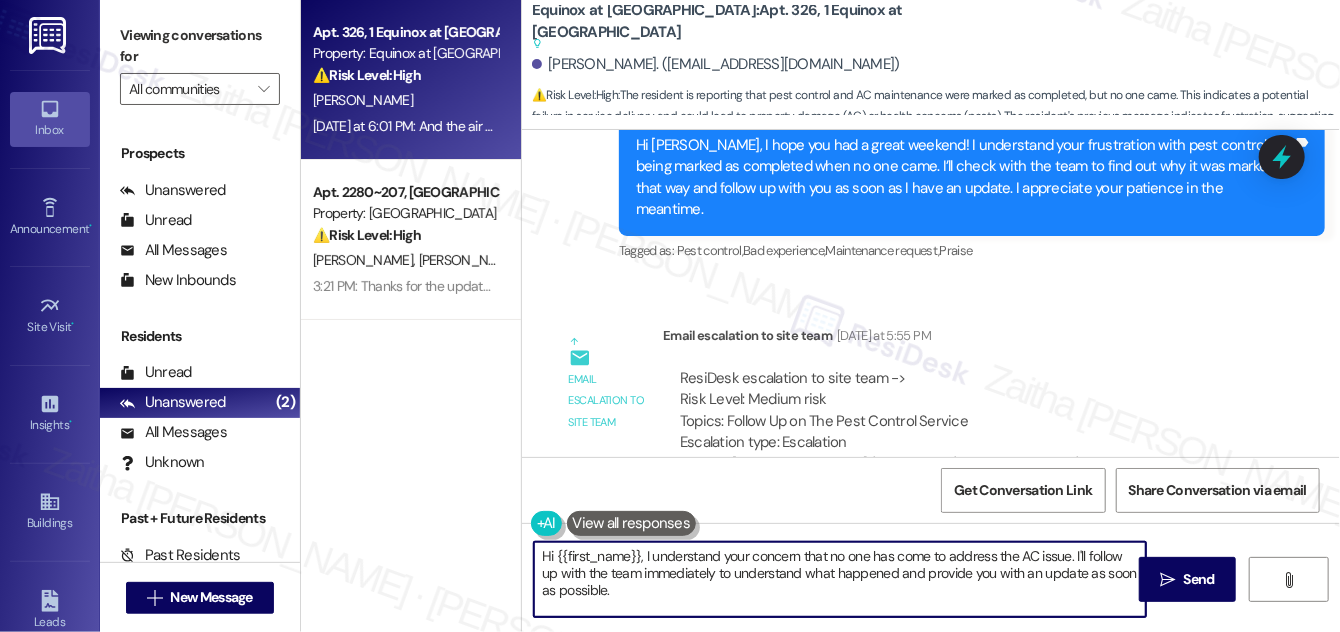 click on "Hi {{first_name}}, I understand your concern that no one has come to address the AC issue. I'll follow up with the team immediately to understand what happened and provide you with an update as soon as possible." at bounding box center (840, 579) 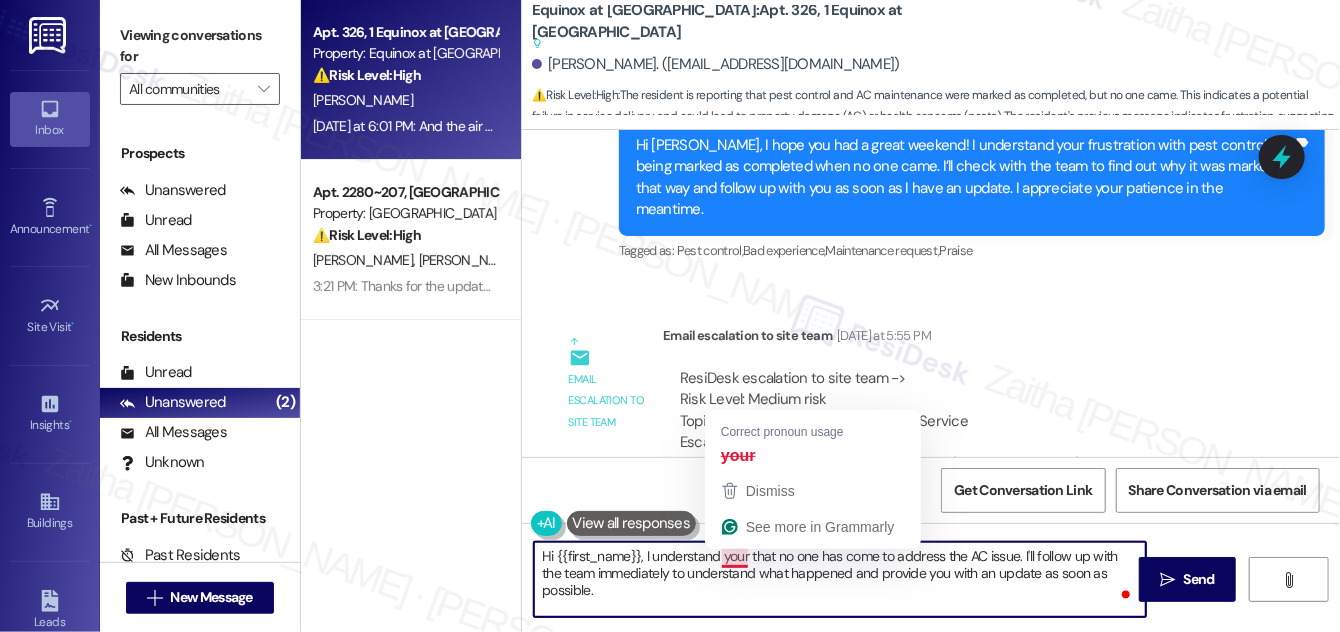 click on "Hi {{first_name}}, I understand your that no one has come to address the AC issue. I'll follow up with the team immediately to understand what happened and provide you with an update as soon as possible." at bounding box center (840, 579) 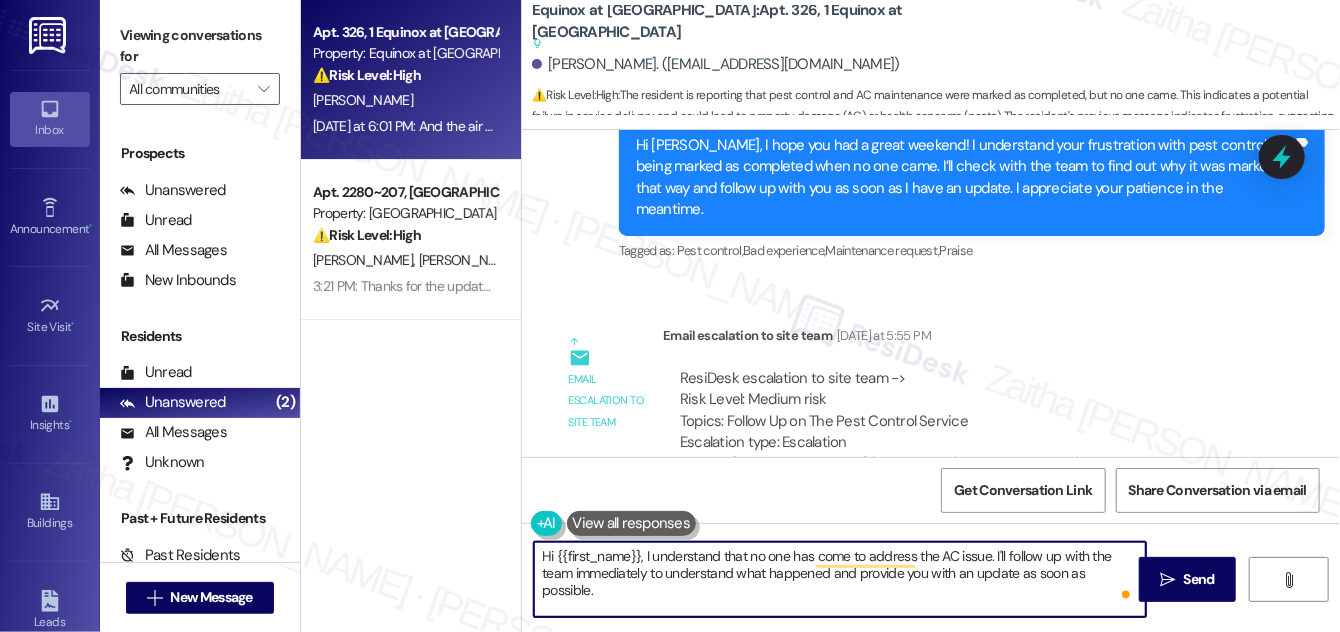 click on "Hi {{first_name}}, I understand that no one has come to address the AC issue. I'll follow up with the team immediately to understand what happened and provide you with an update as soon as possible." at bounding box center (840, 579) 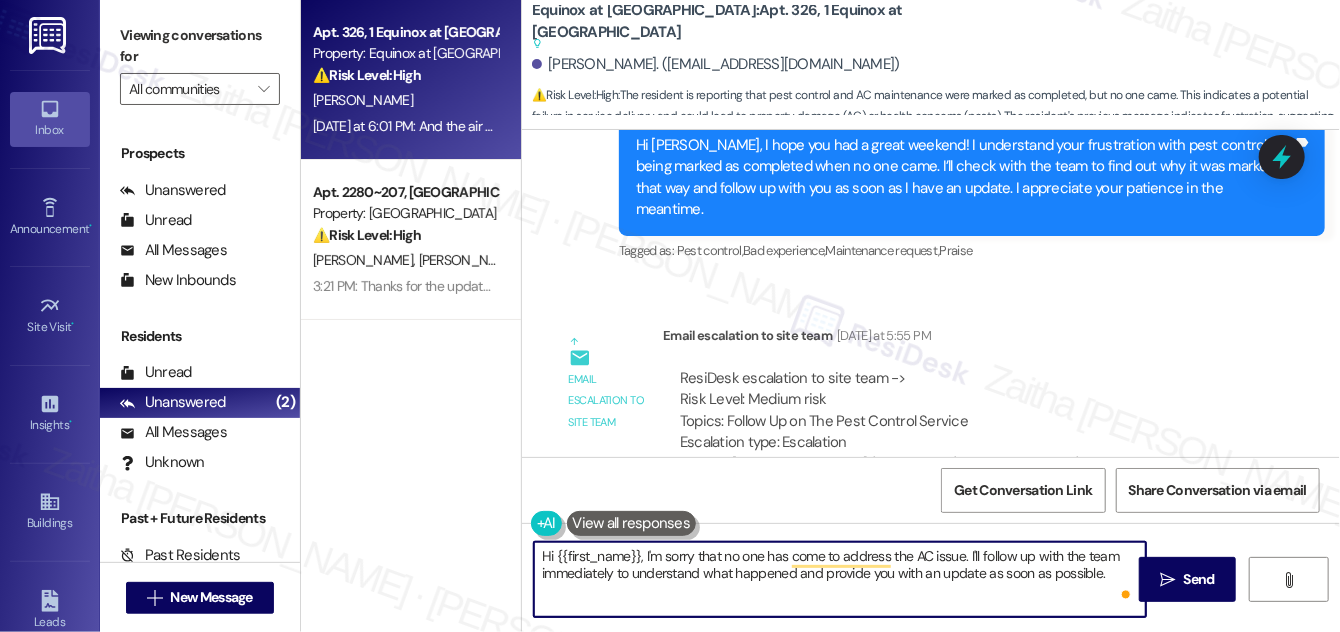 click on "Hi {{first_name}}, I'm sorry that no one has come to address the AC issue. I'll follow up with the team immediately to understand what happened and provide you with an update as soon as possible." at bounding box center (840, 579) 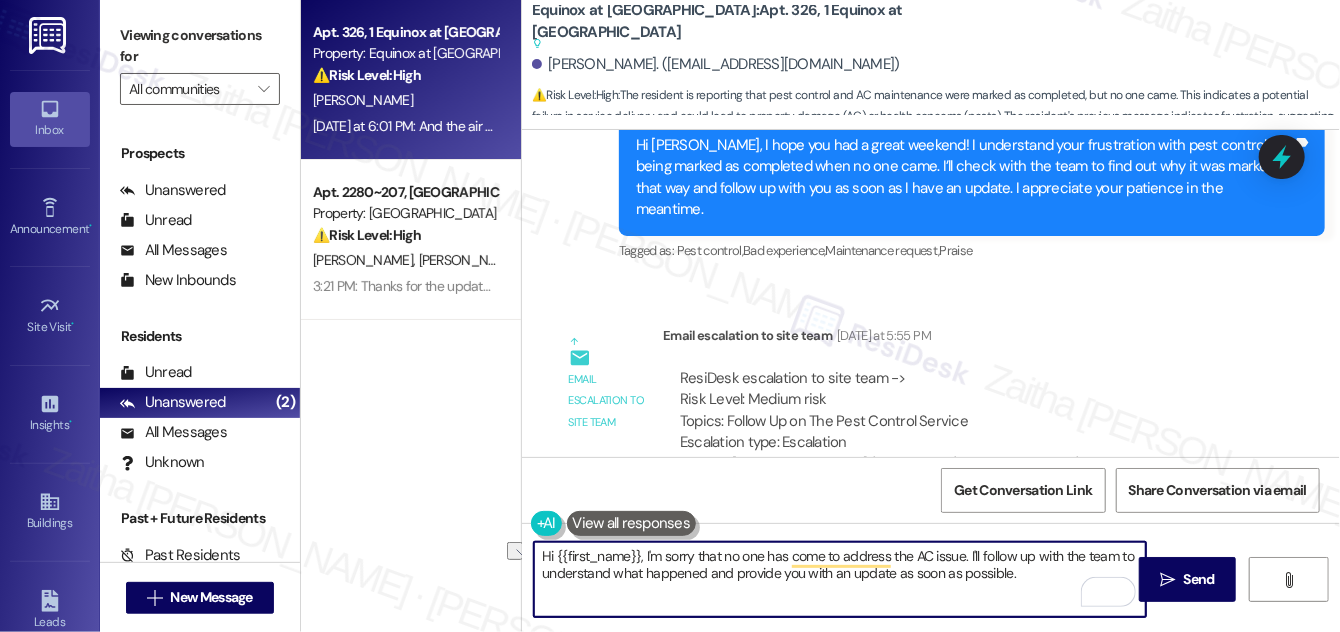 drag, startPoint x: 890, startPoint y: 572, endPoint x: 1036, endPoint y: 568, distance: 146.05478 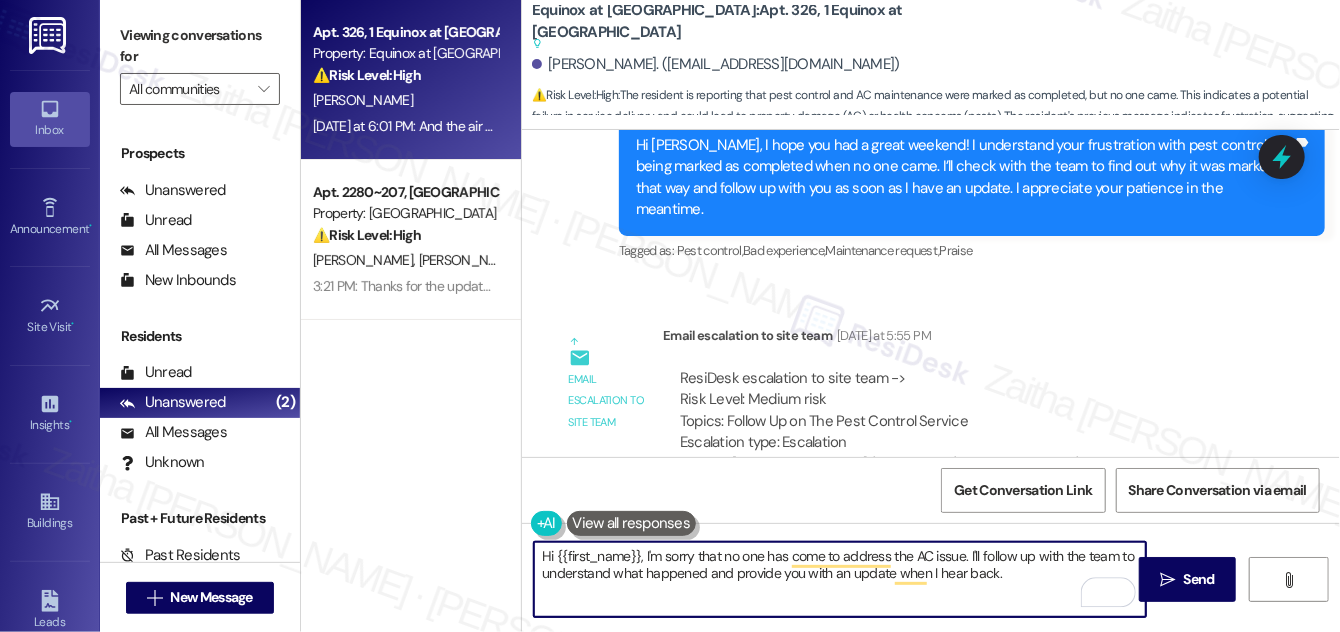 scroll, scrollTop: 21456, scrollLeft: 0, axis: vertical 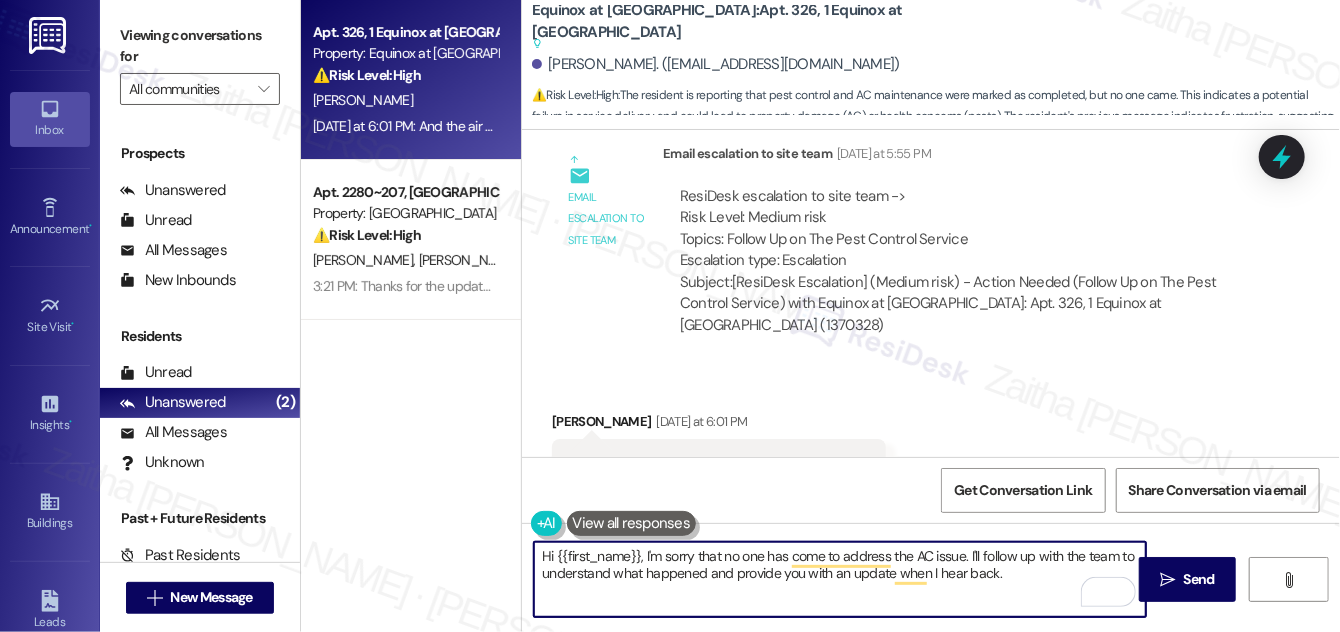 paste on "Is there anything else I can assist you with?" 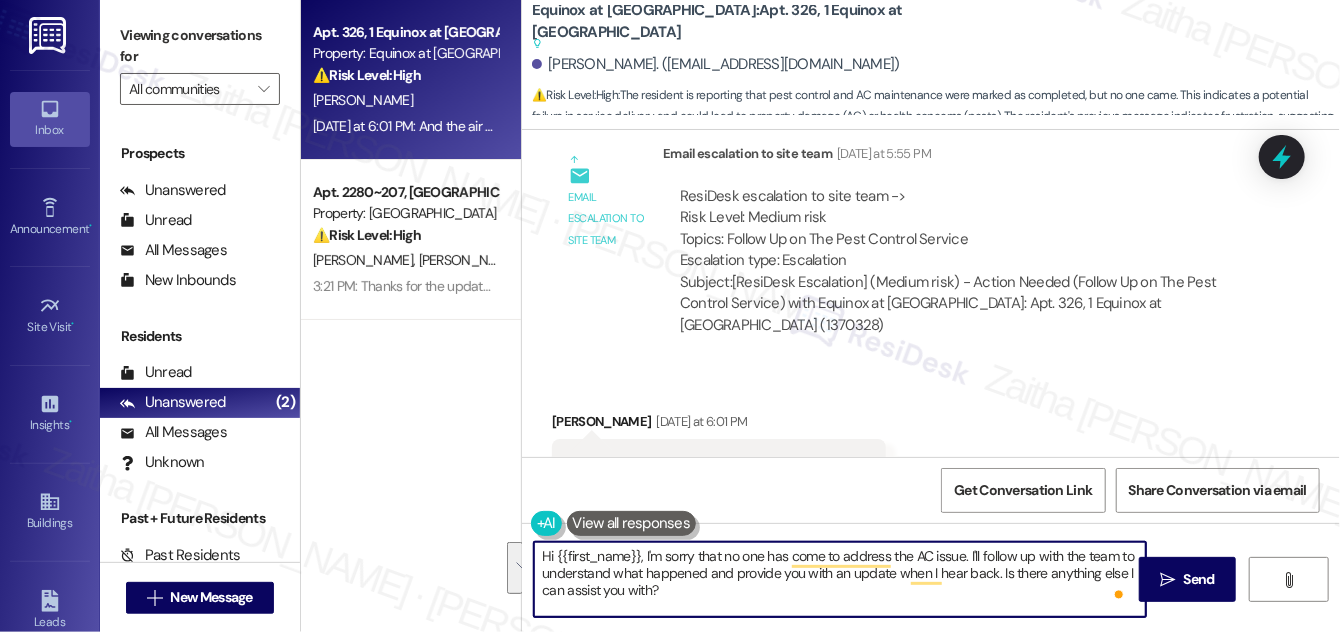 drag, startPoint x: 685, startPoint y: 588, endPoint x: 541, endPoint y: 555, distance: 147.73286 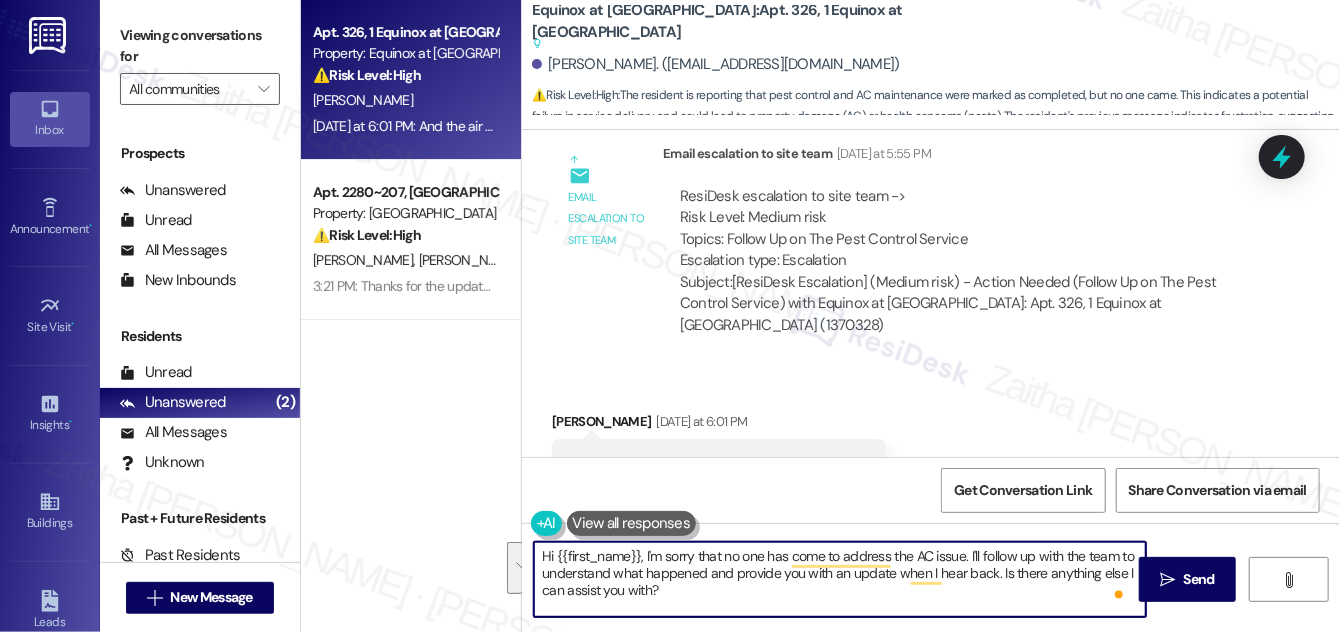 drag, startPoint x: 644, startPoint y: 553, endPoint x: 694, endPoint y: 590, distance: 62.201286 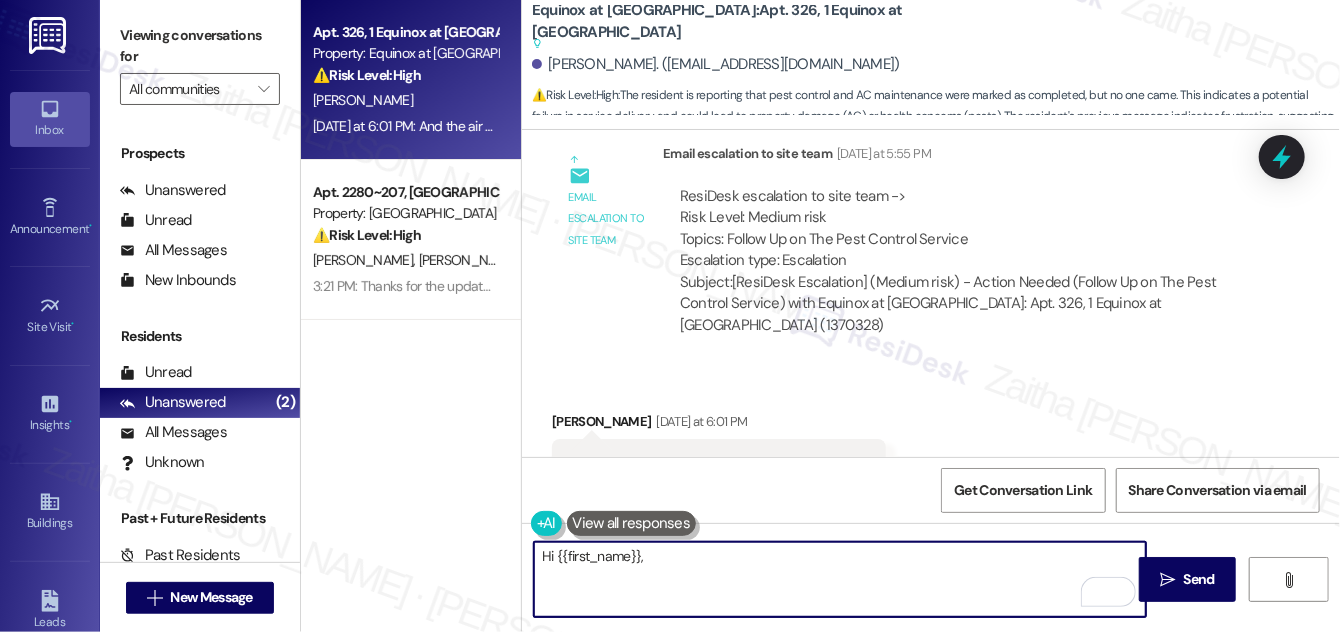 paste on "Hi {{first_name}}, I’m sorry no one has come by yet to address the AC issue. I’ll follow up with the team to find out what happened and update you as soon as I hear back. In the meantime, is there anything else I can help you with?" 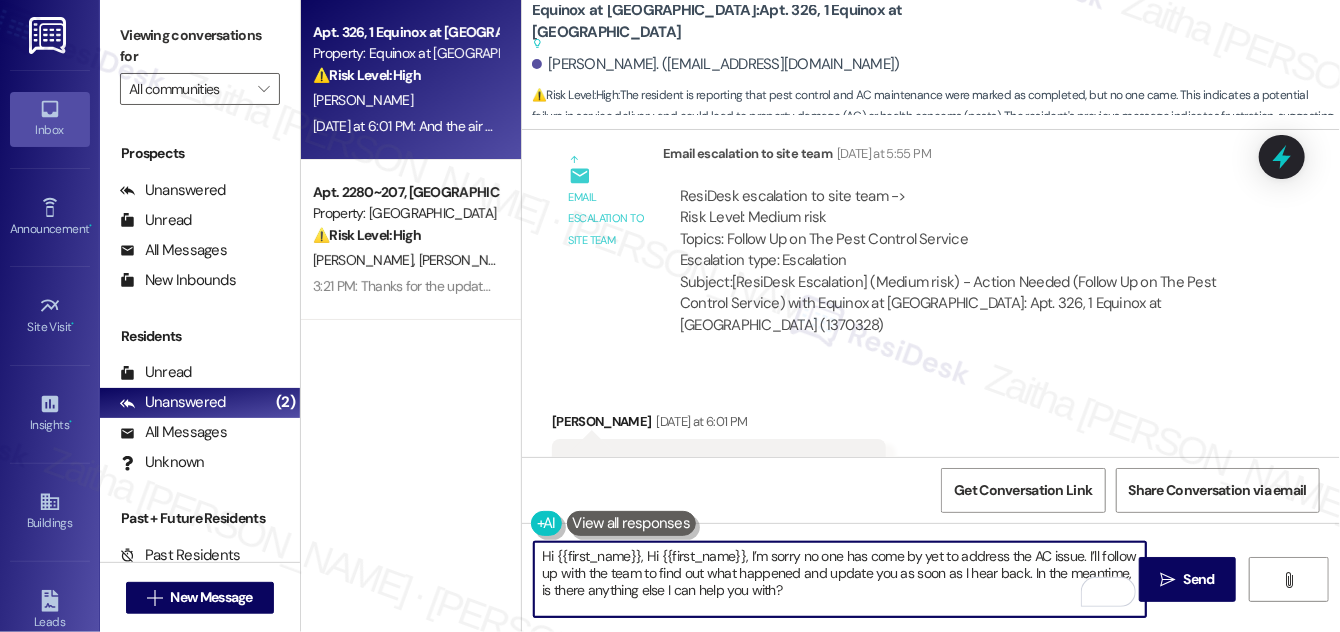 scroll, scrollTop: 16, scrollLeft: 0, axis: vertical 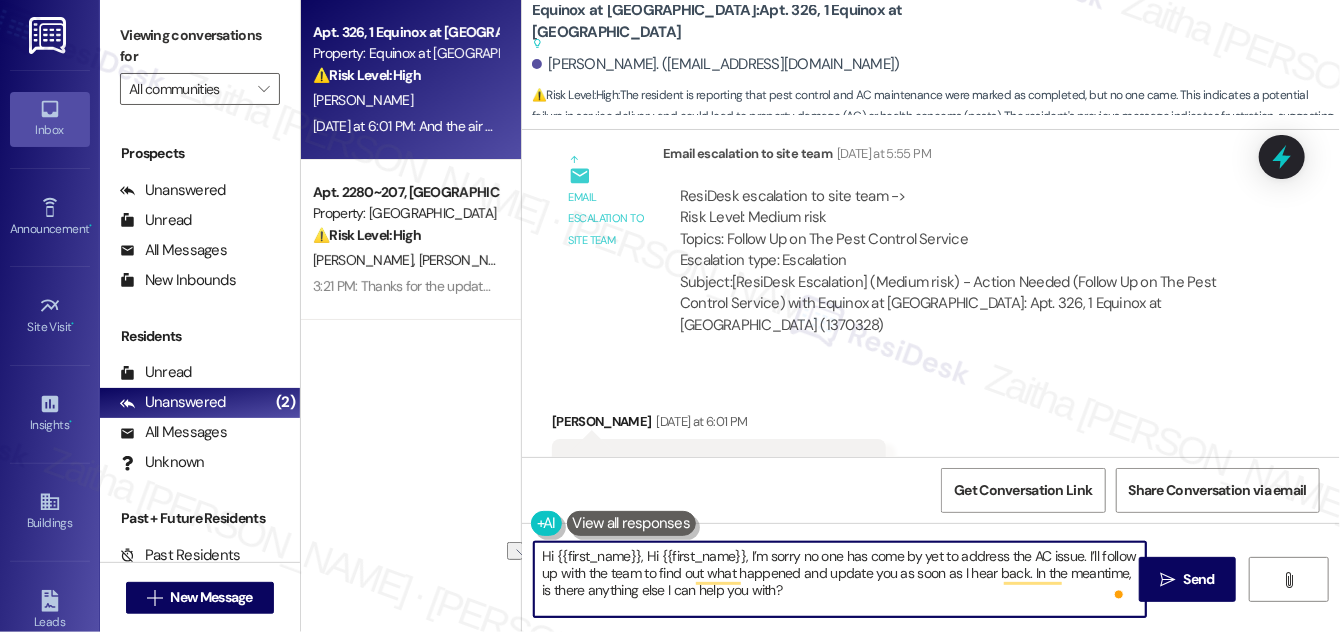 drag, startPoint x: 646, startPoint y: 551, endPoint x: 536, endPoint y: 551, distance: 110 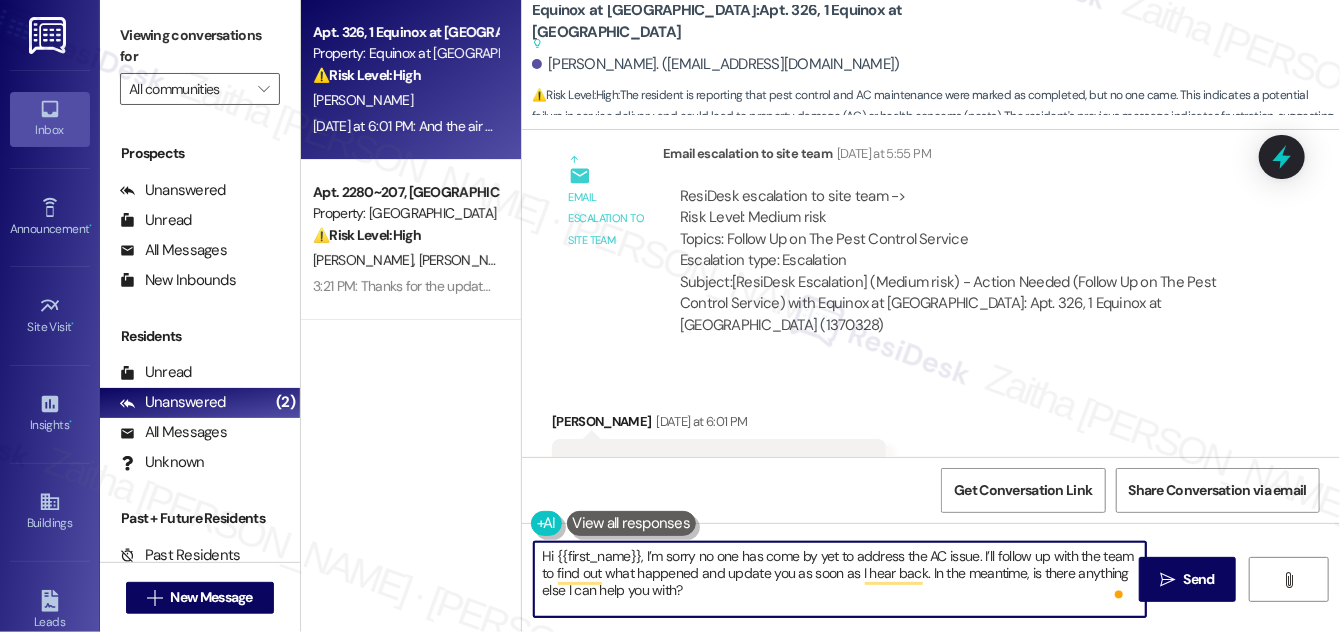 click on "Hi {{first_name}}, I’m sorry no one has come by yet to address the AC issue. I’ll follow up with the team to find out what happened and update you as soon as I hear back. In the meantime, is there anything else I can help you with?" at bounding box center (840, 579) 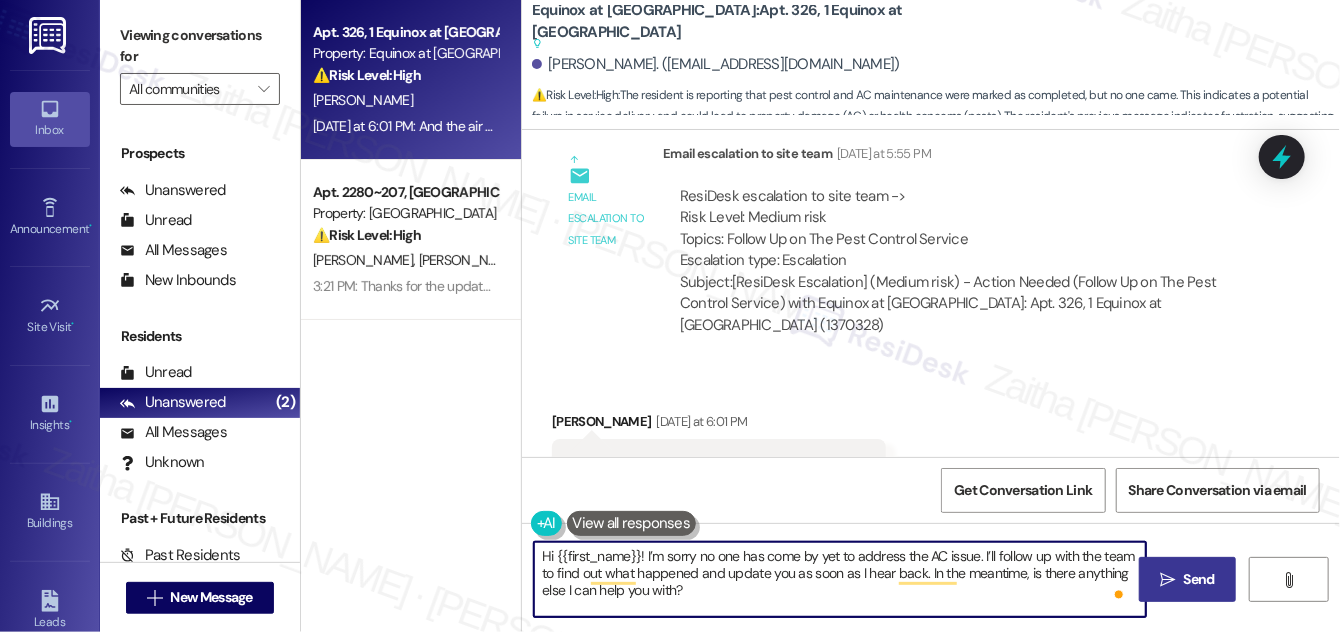 type on "Hi {{first_name}}! I’m sorry no one has come by yet to address the AC issue. I’ll follow up with the team to find out what happened and update you as soon as I hear back. In the meantime, is there anything else I can help you with?" 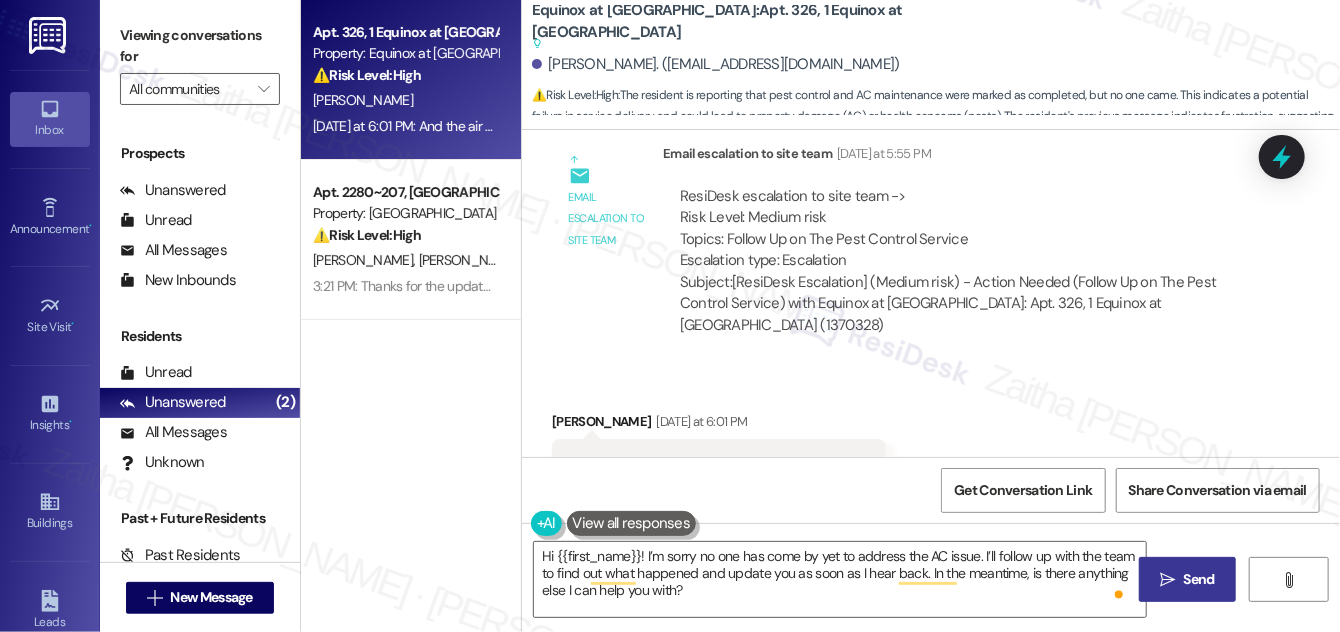 click on "Send" at bounding box center (1199, 579) 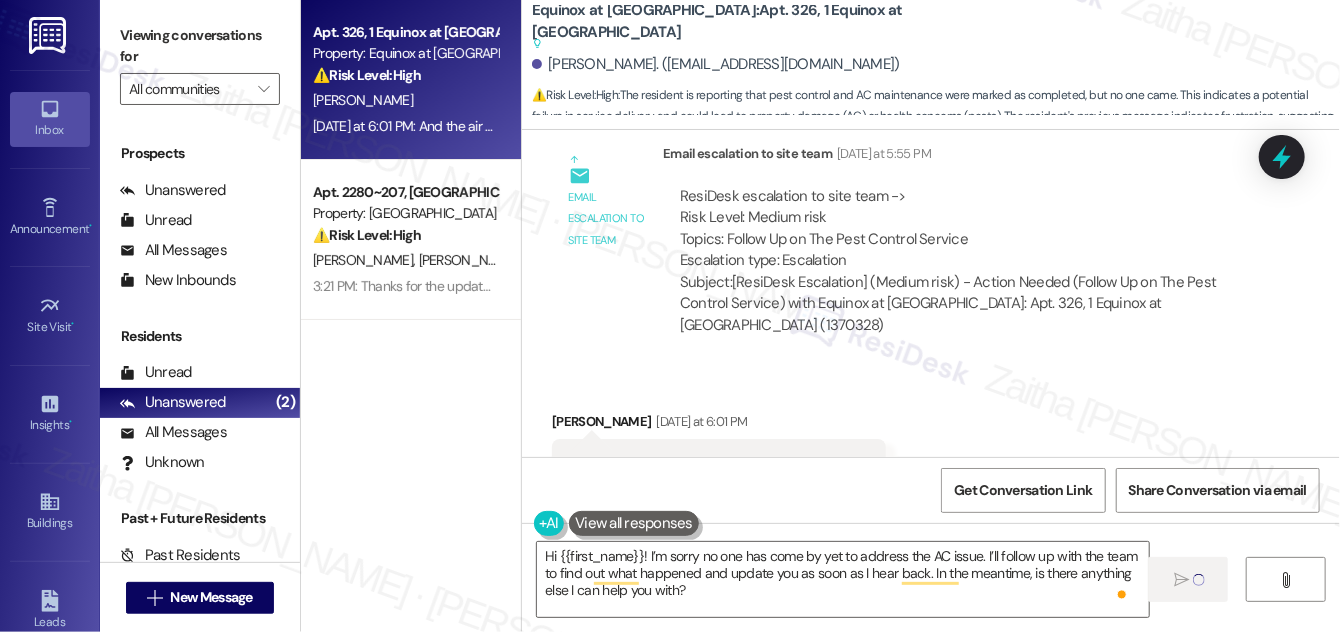 type 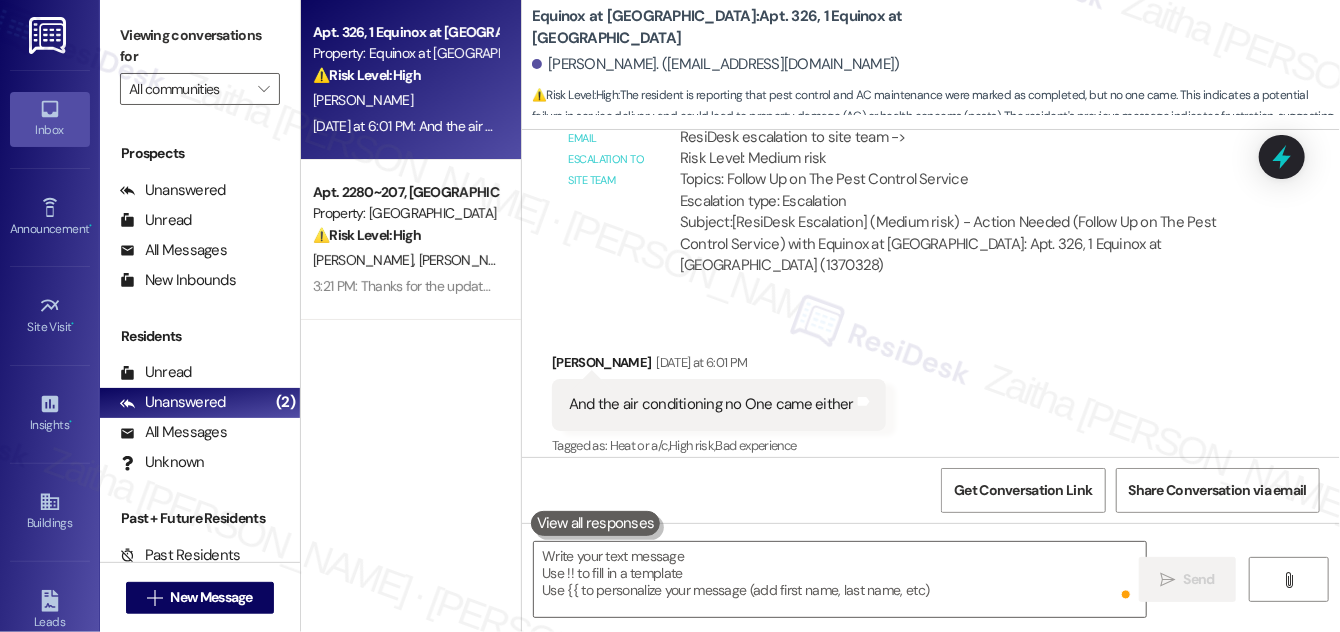 scroll, scrollTop: 21219, scrollLeft: 0, axis: vertical 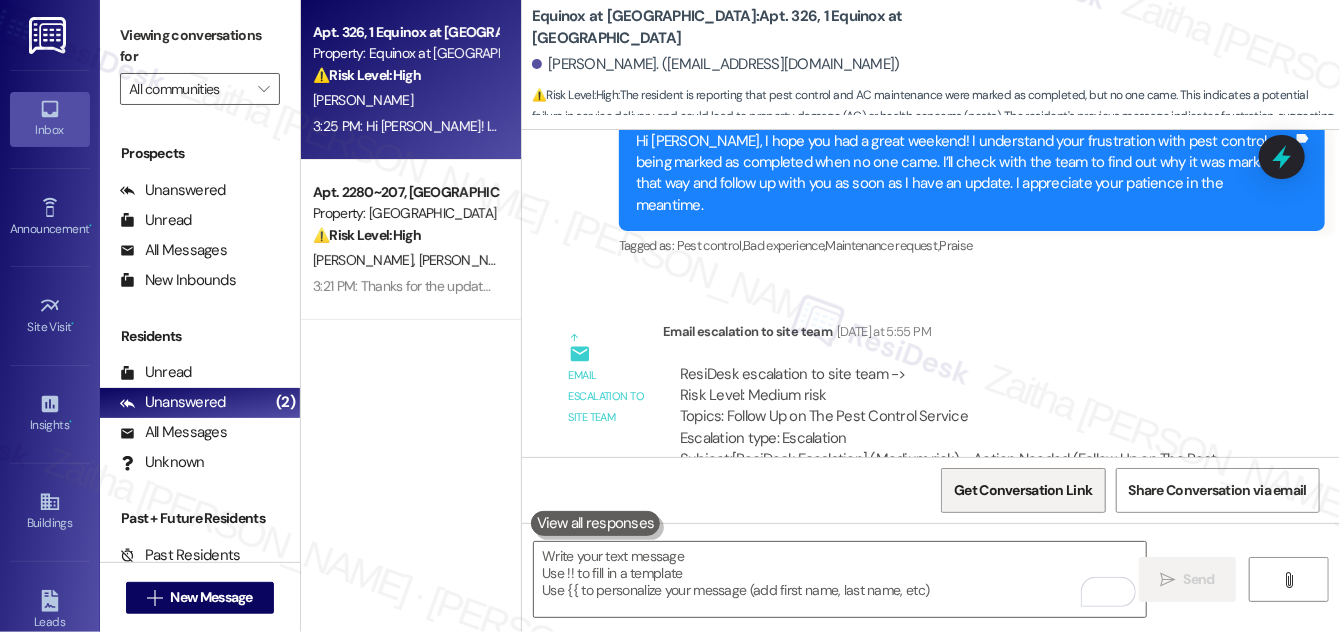 click on "Get Conversation Link" at bounding box center [1023, 490] 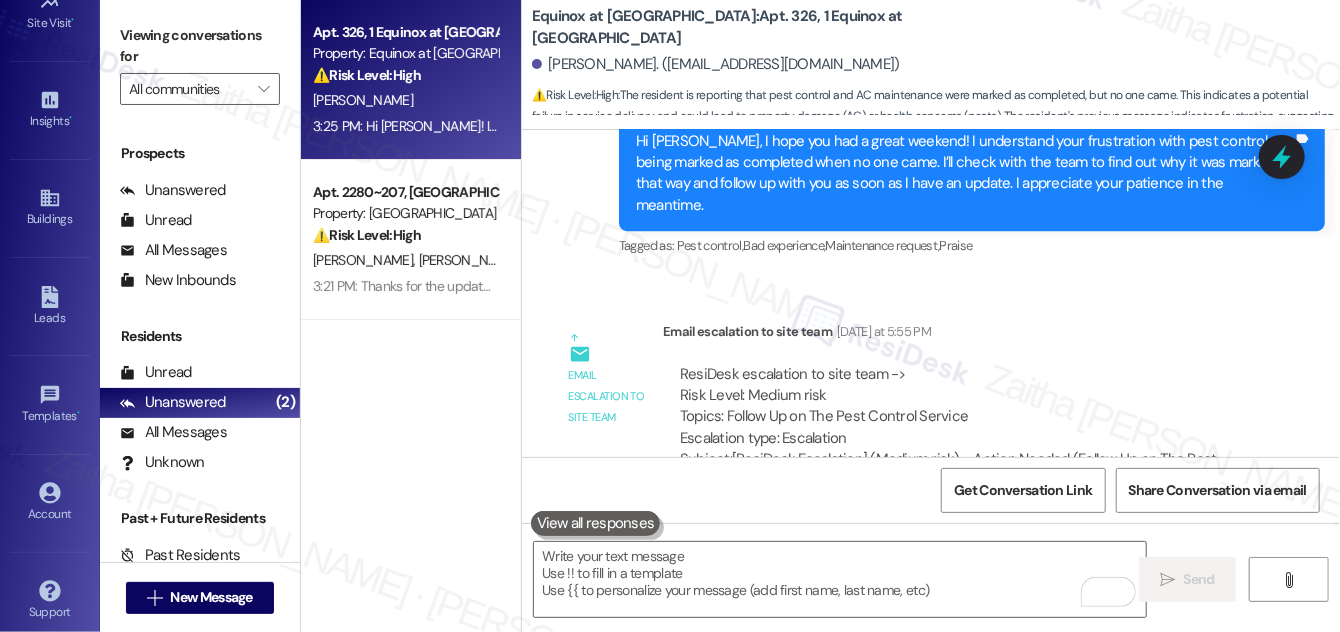 scroll, scrollTop: 314, scrollLeft: 0, axis: vertical 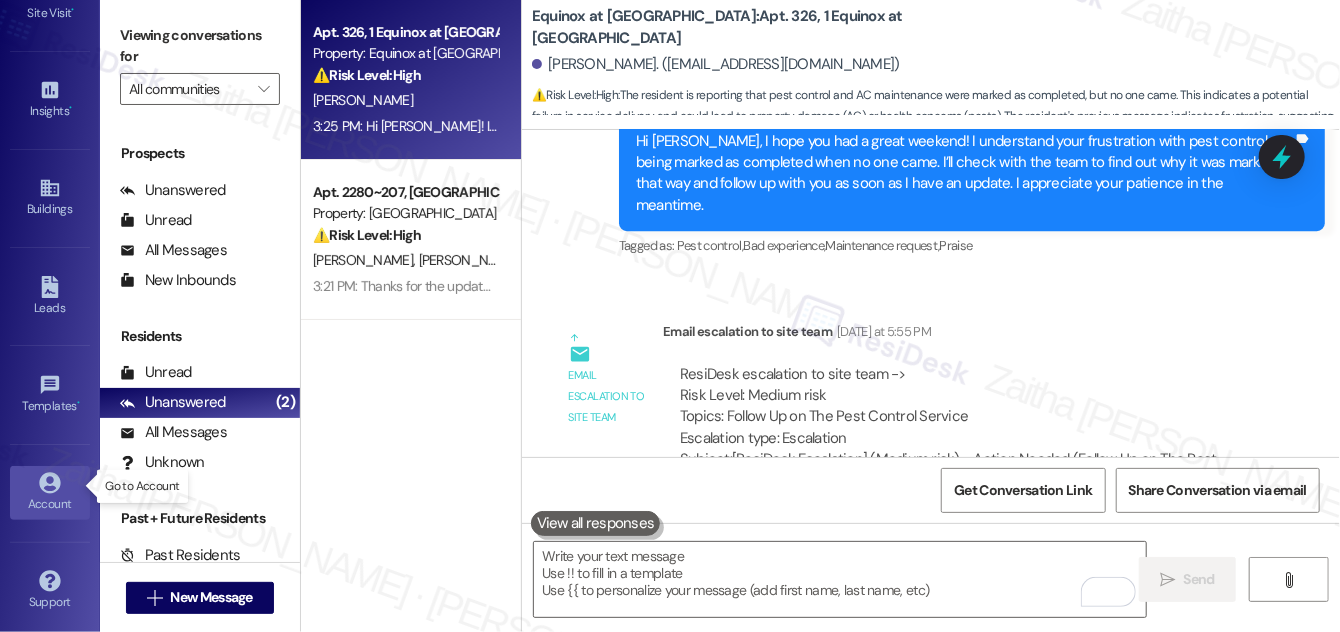 click on "Account" at bounding box center (50, 504) 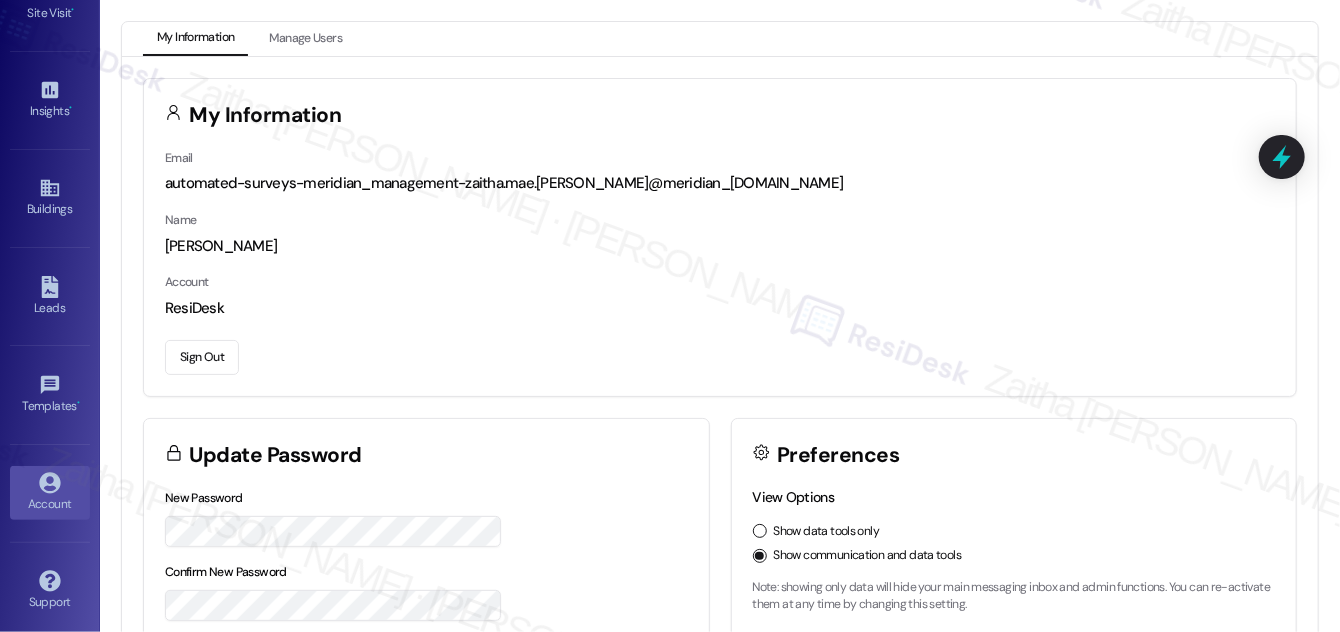 click on "Sign Out" at bounding box center [202, 357] 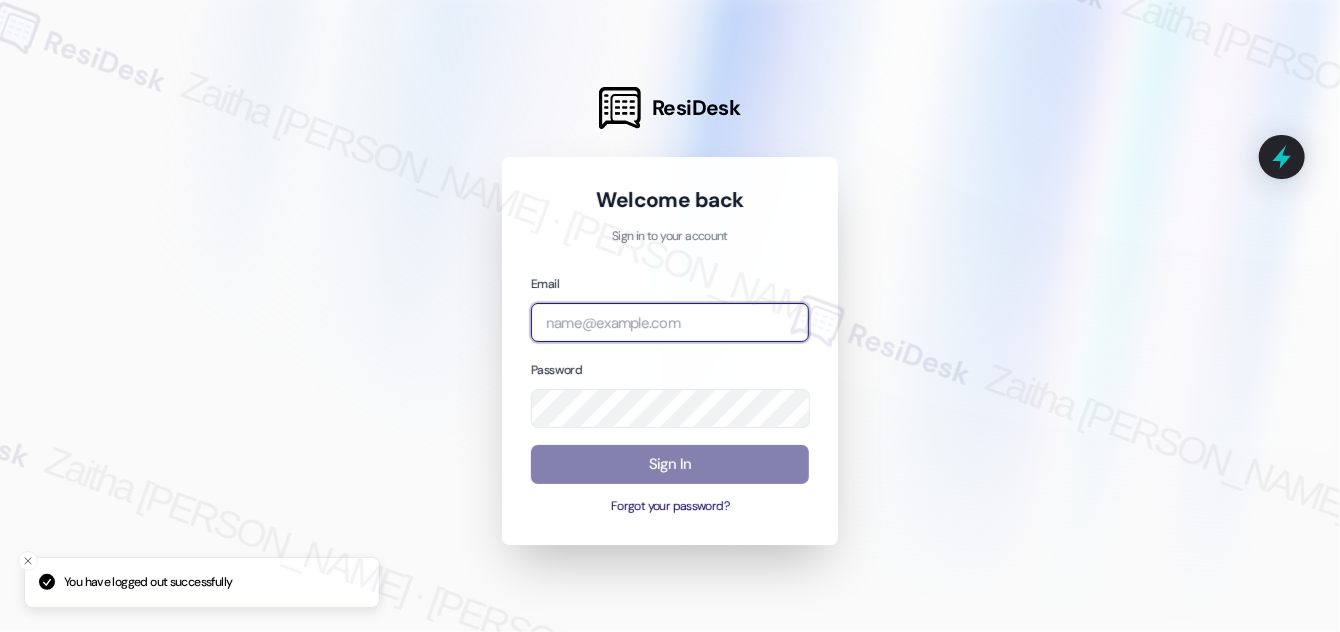 click at bounding box center (670, 322) 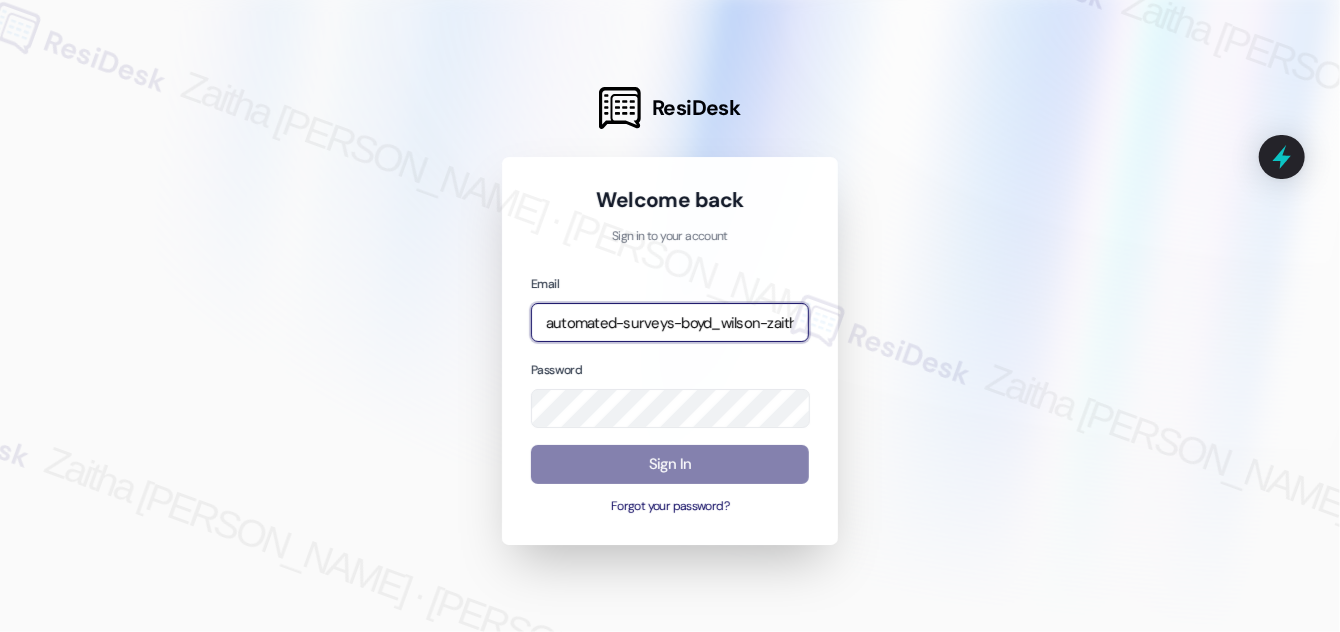 type on "automated-surveys-boyd_wilson-zaitha.mae.[PERSON_NAME]@boyd_[DOMAIN_NAME]" 